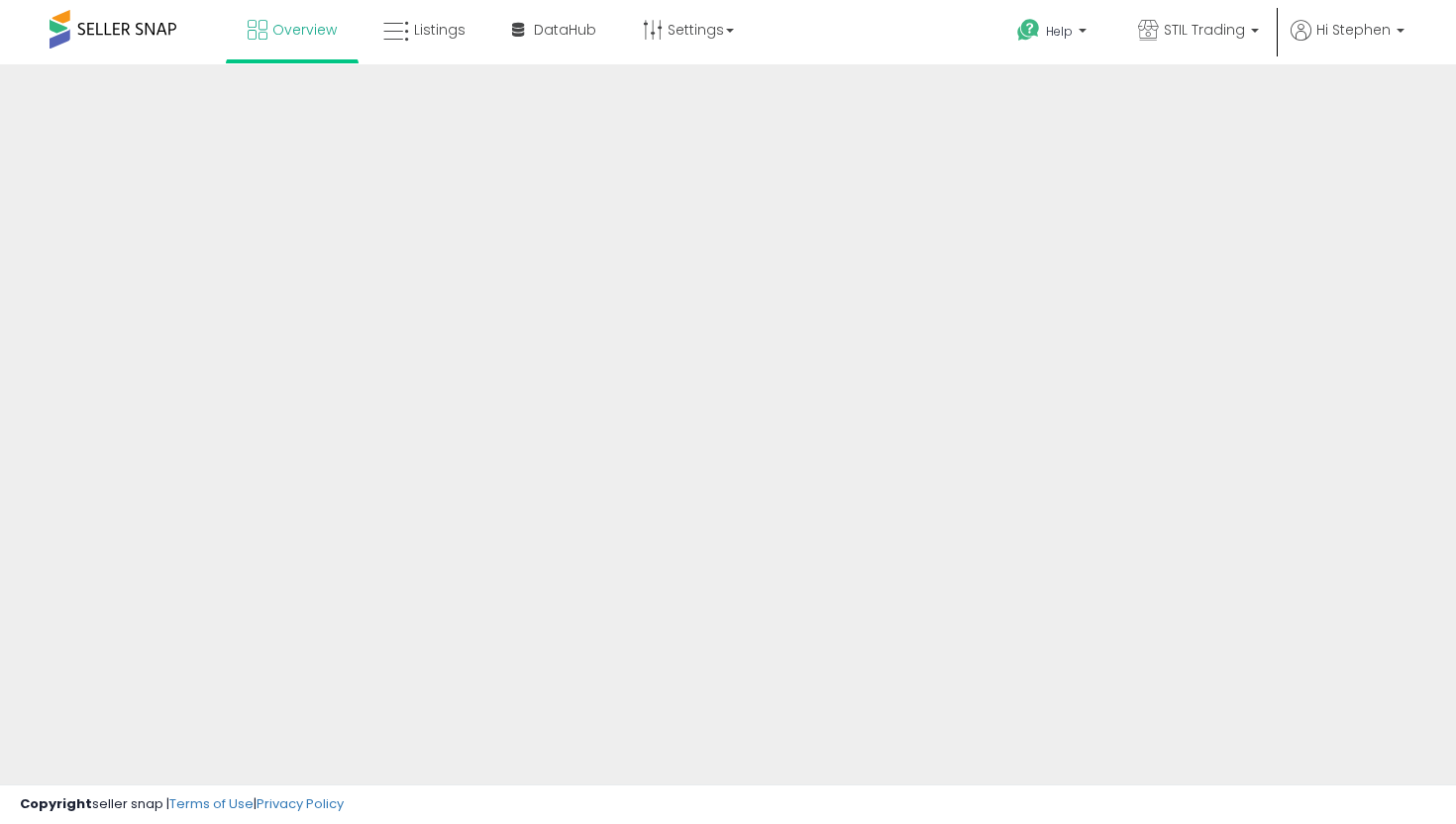 scroll, scrollTop: 0, scrollLeft: 0, axis: both 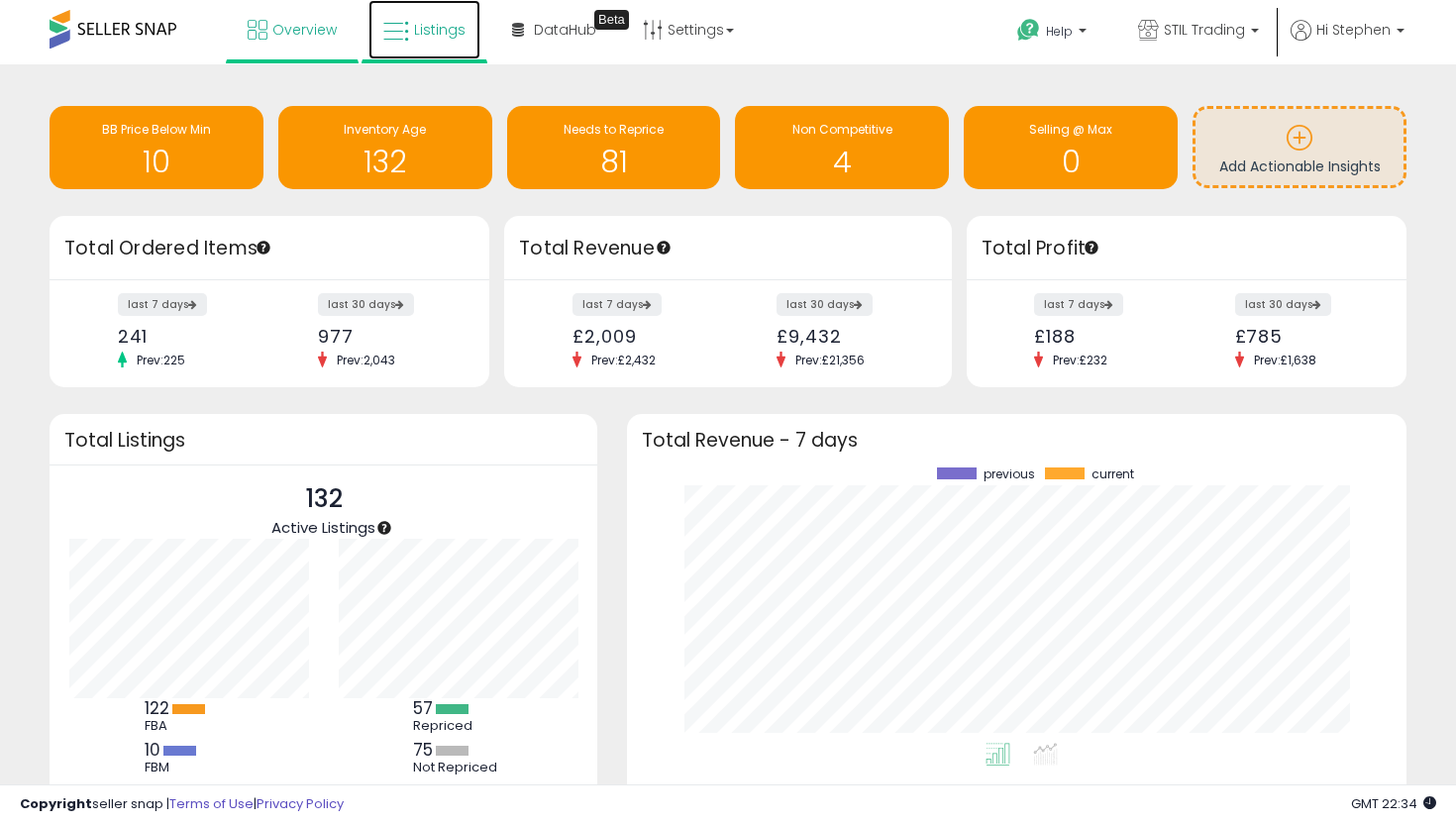 click at bounding box center (396, 32) 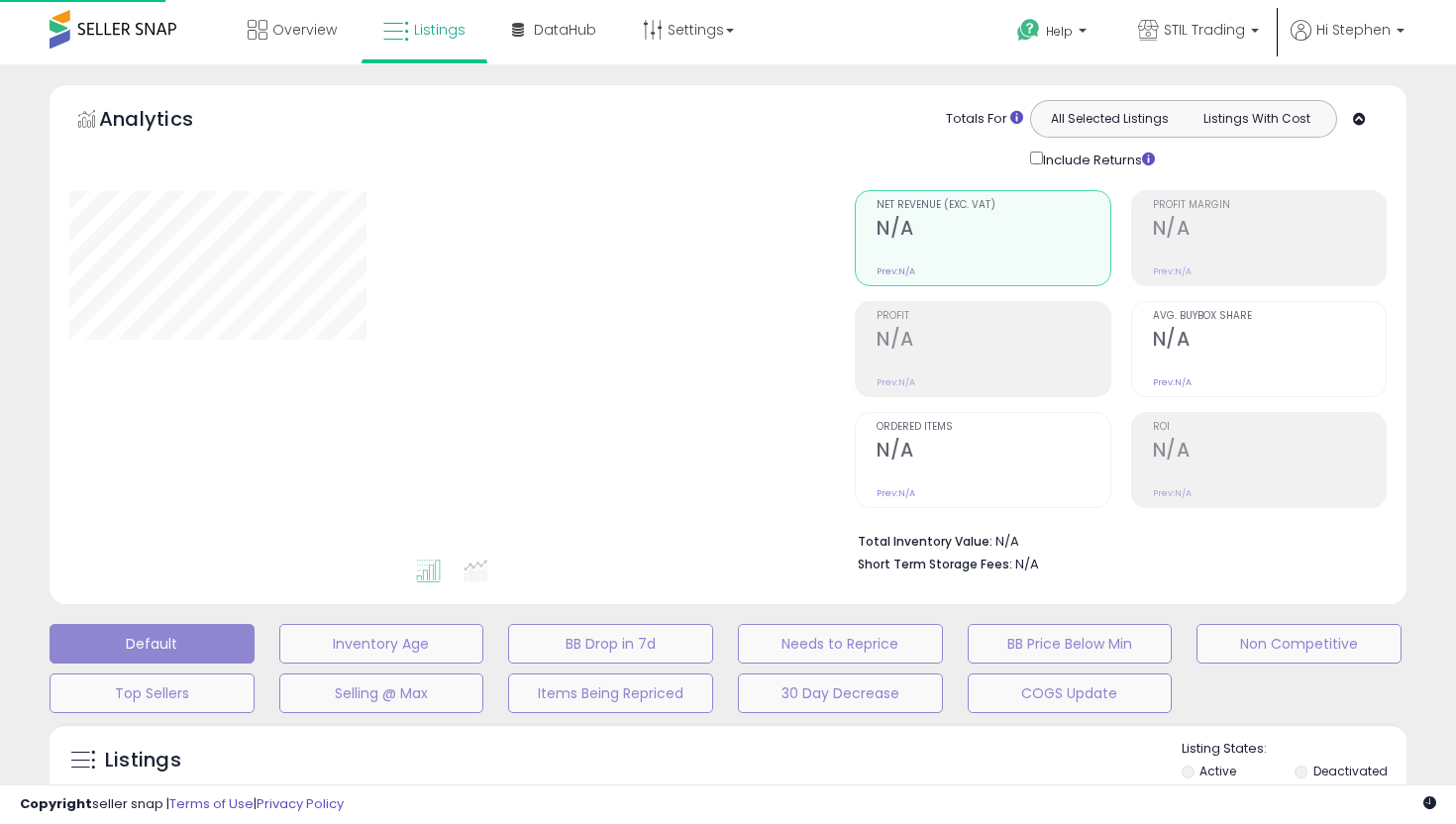 scroll, scrollTop: 0, scrollLeft: 0, axis: both 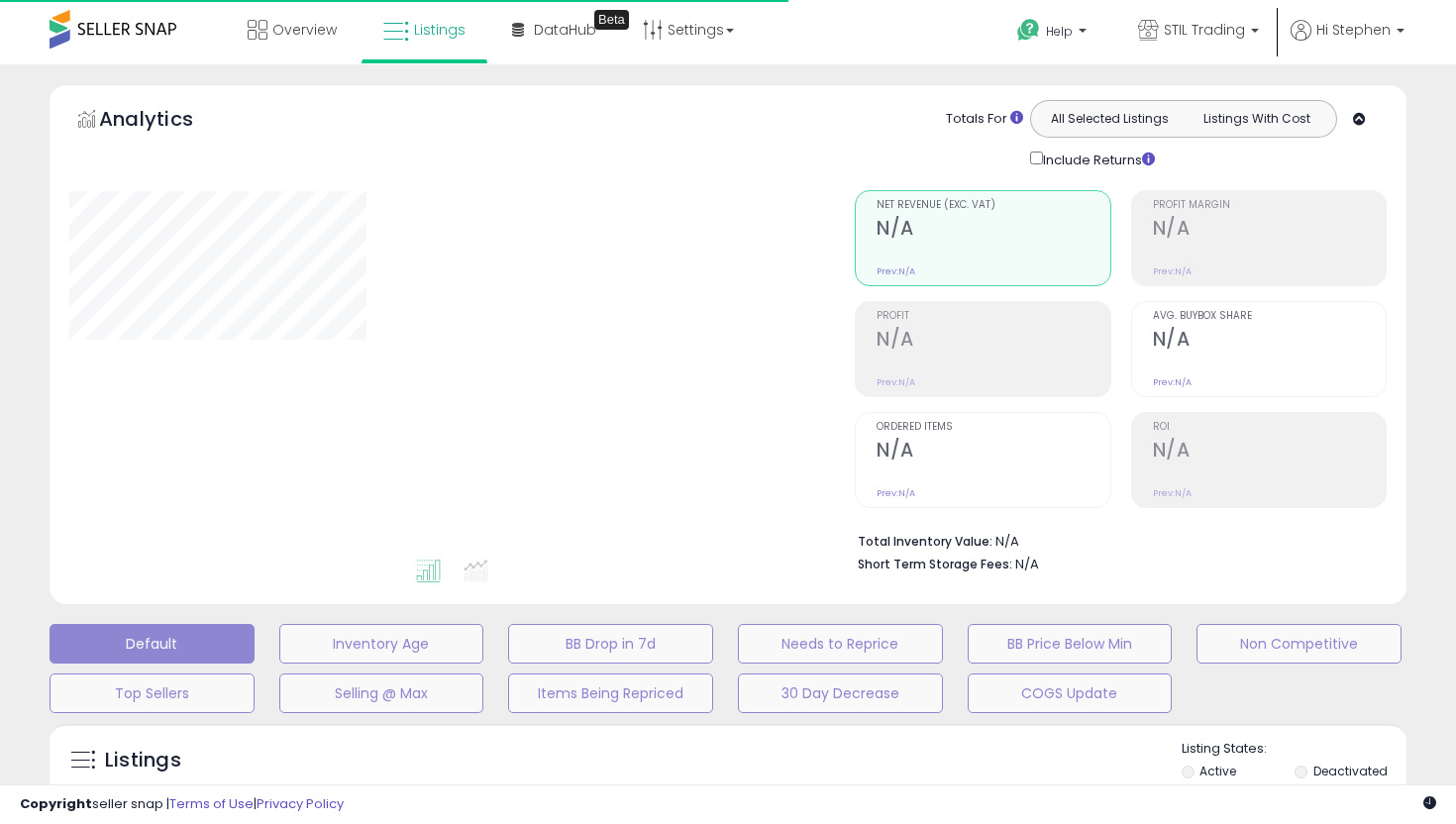 type on "**********" 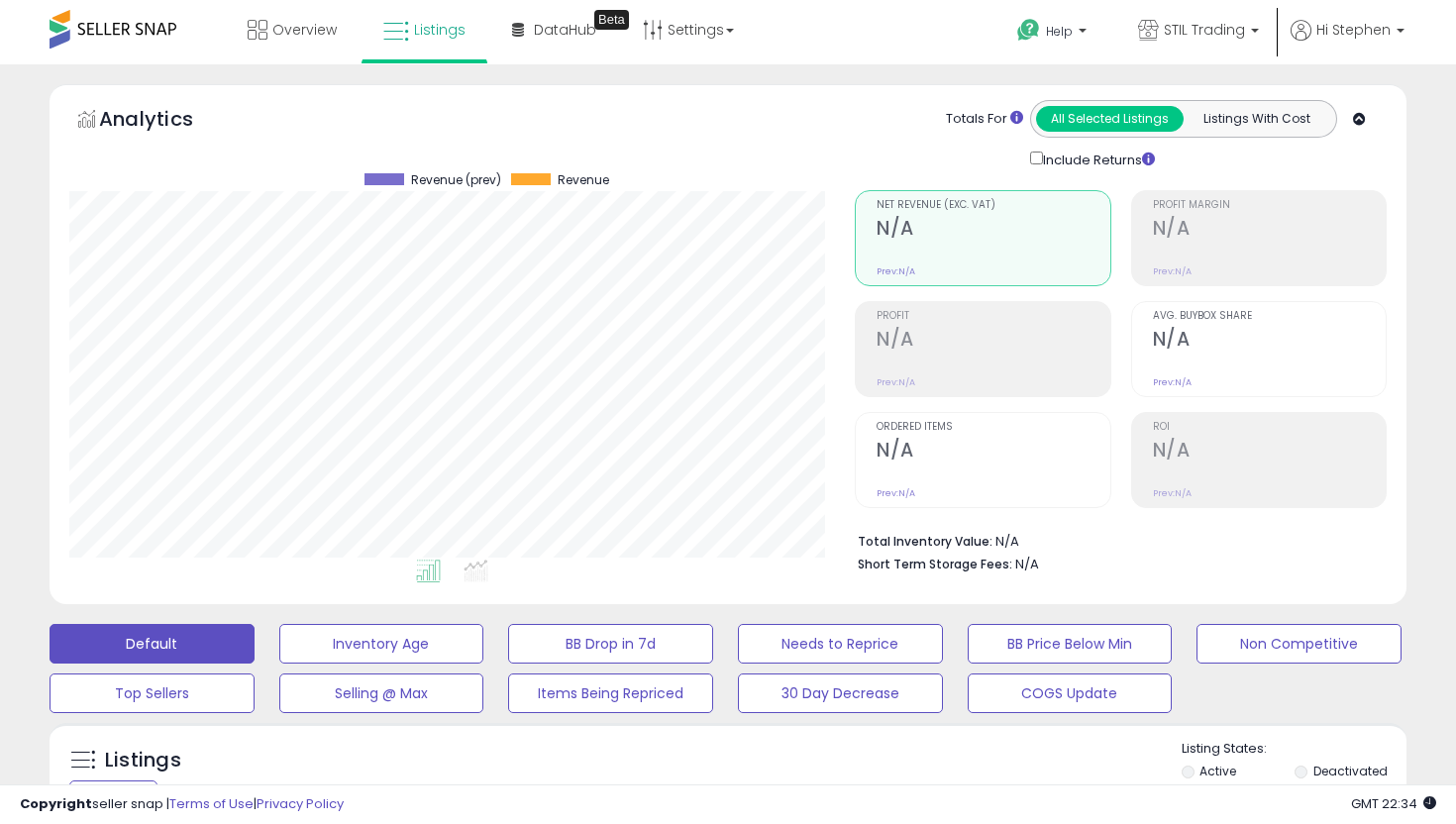 scroll, scrollTop: 989979, scrollLeft: 989690, axis: both 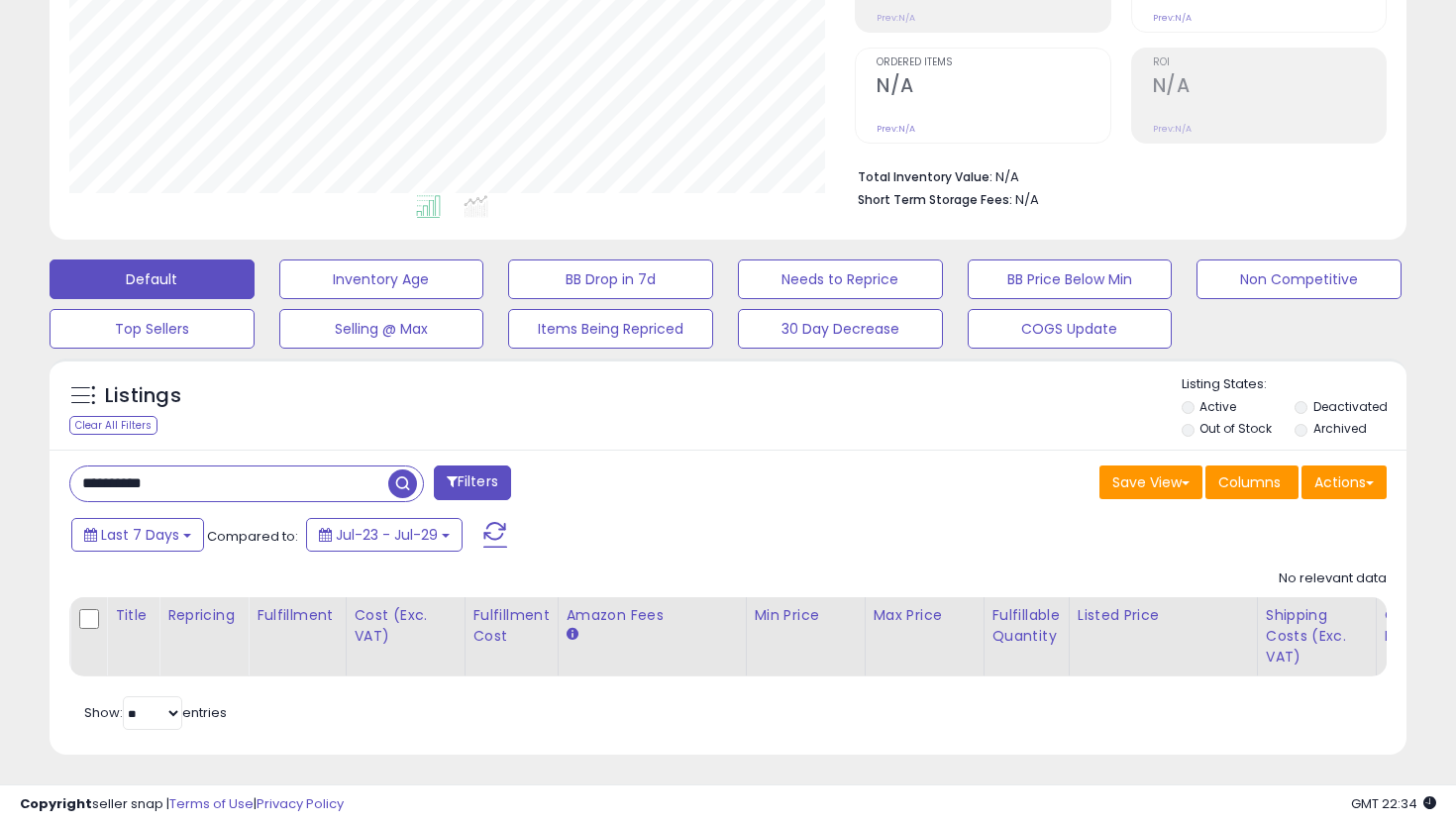 drag, startPoint x: 243, startPoint y: 486, endPoint x: 12, endPoint y: 490, distance: 231.03463 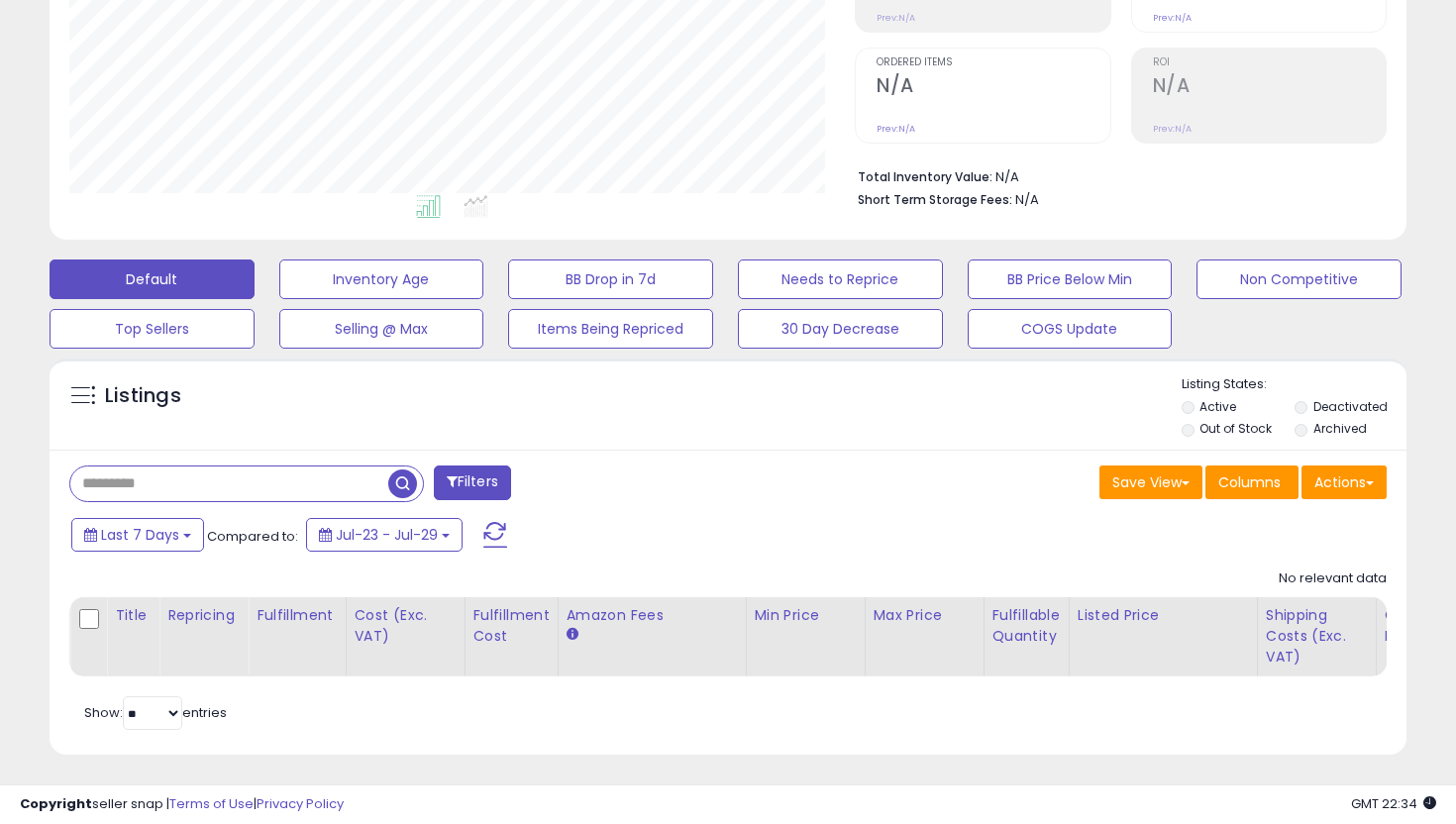 type 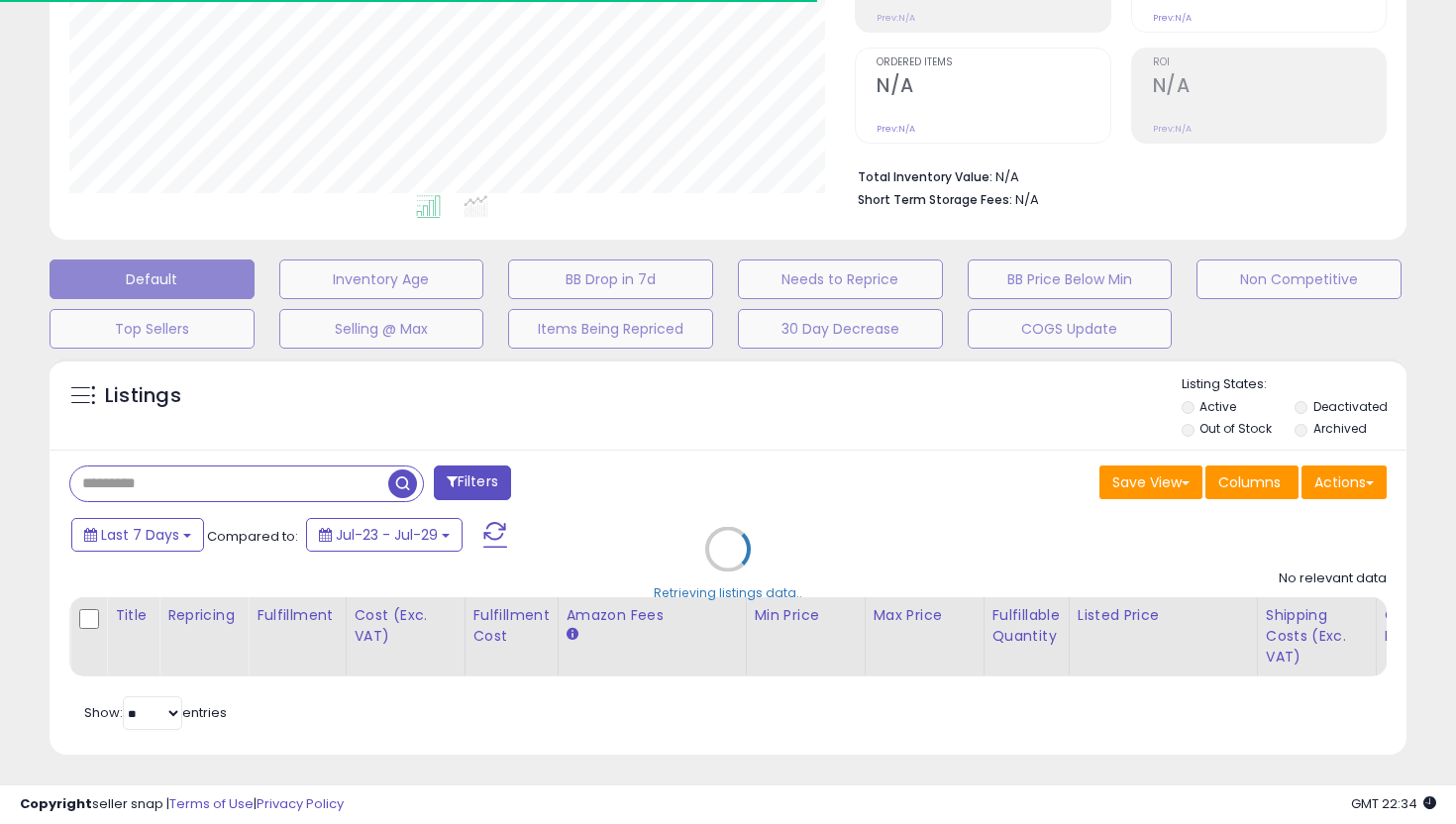 select on "*" 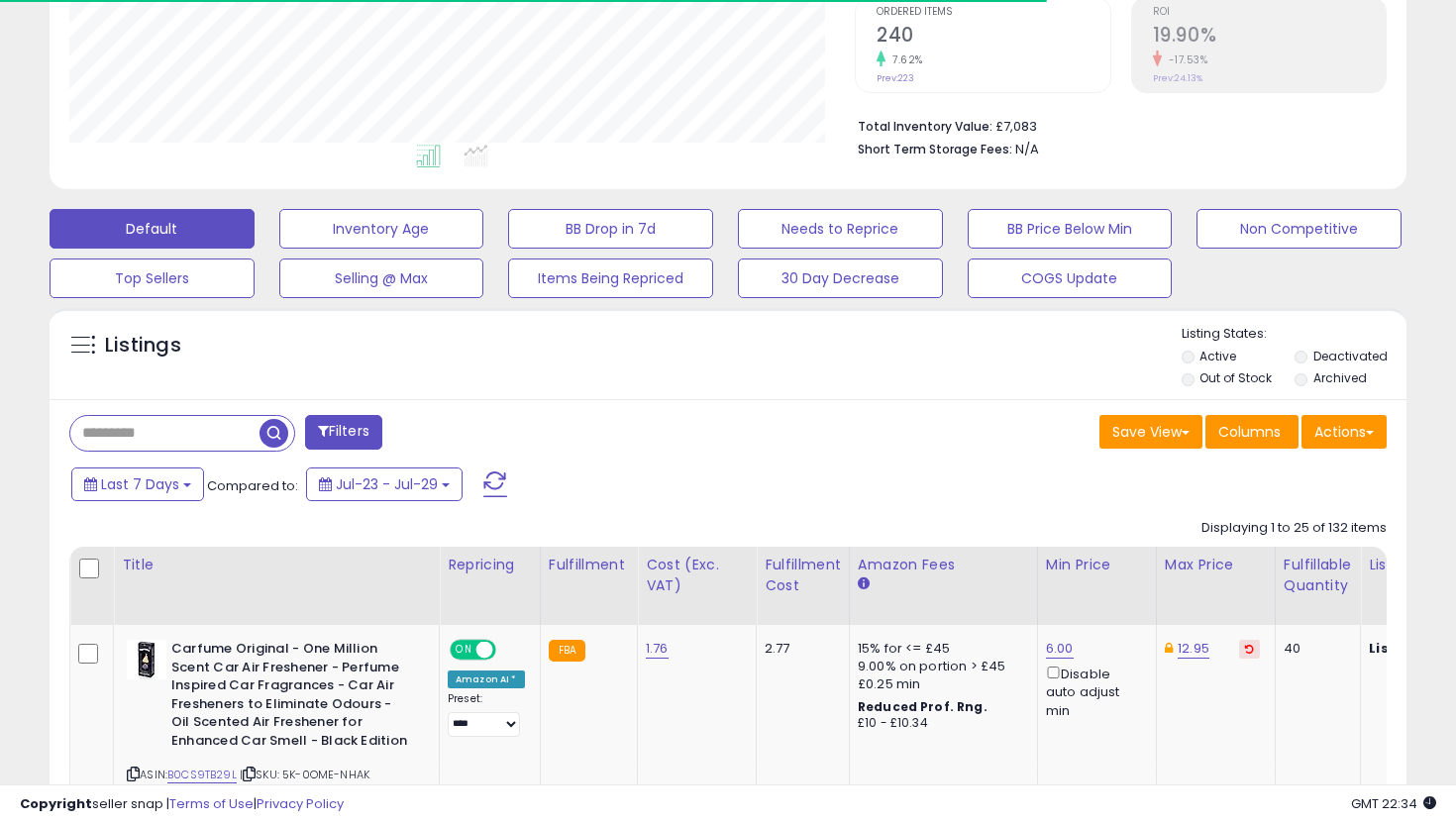 scroll, scrollTop: 424, scrollLeft: 0, axis: vertical 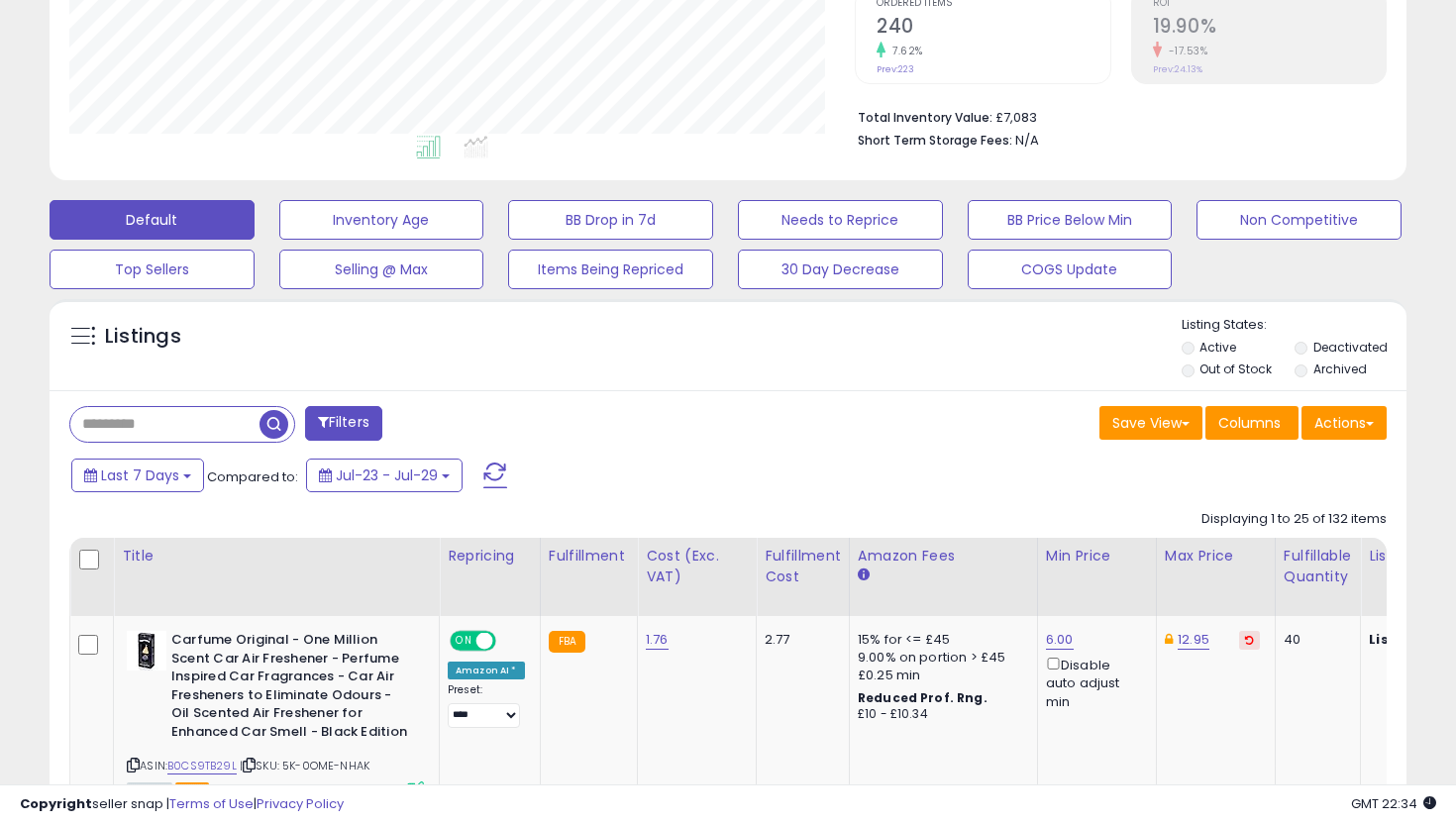 click on "Filters" at bounding box center [344, 423] 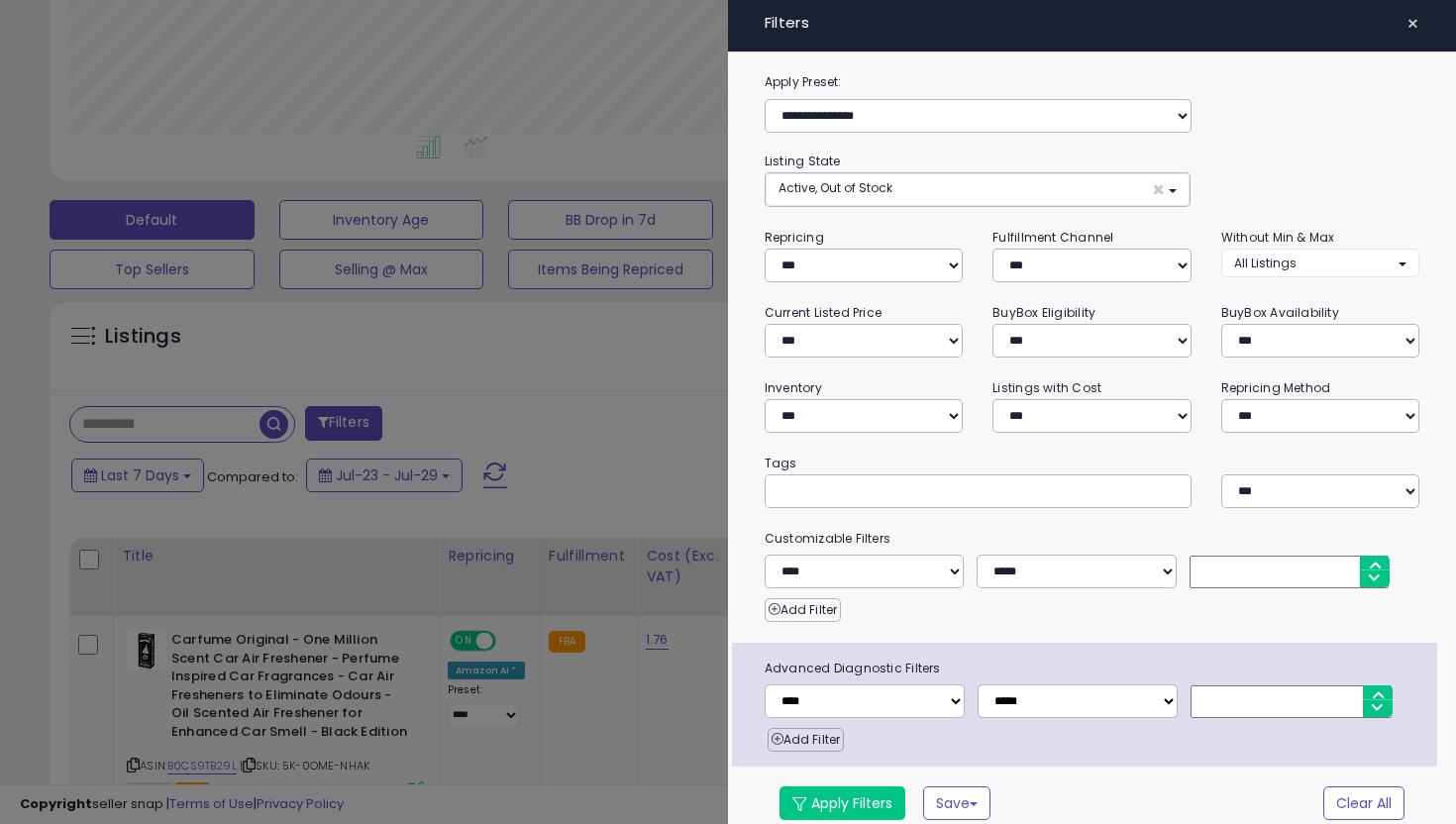 click on "**********" at bounding box center (1092, 405) 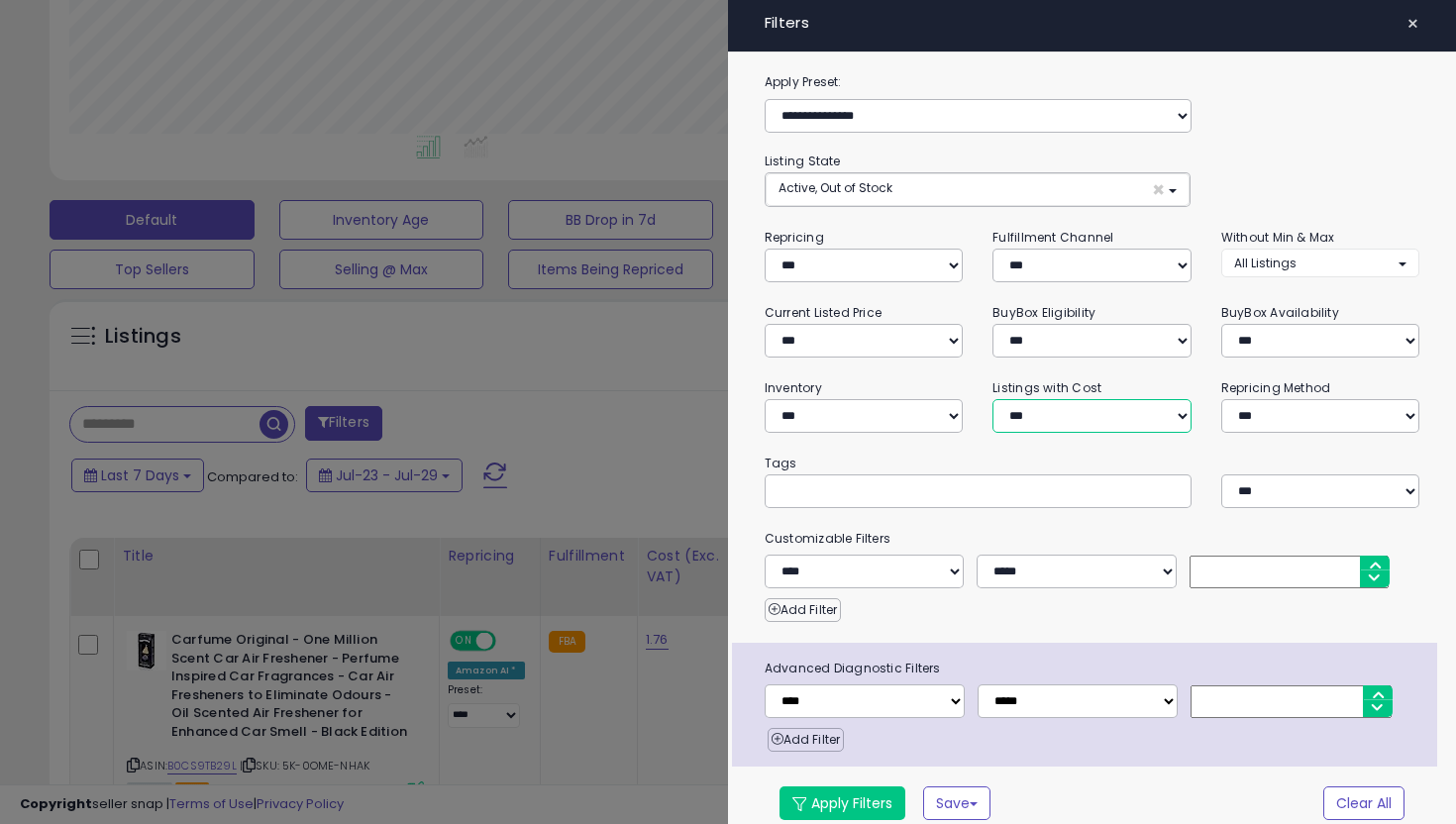 click on "**********" at bounding box center (1092, 416) 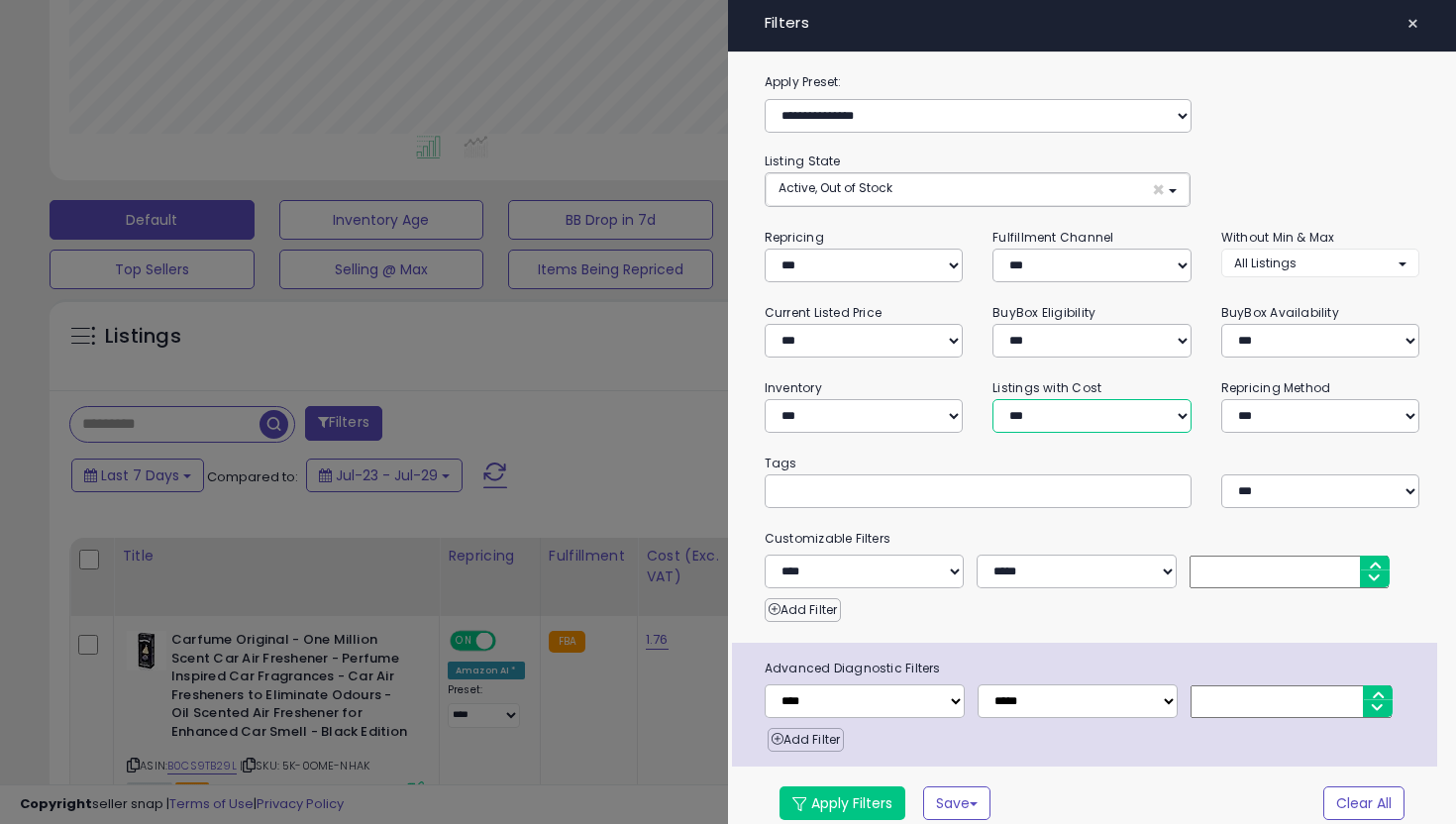 select on "**********" 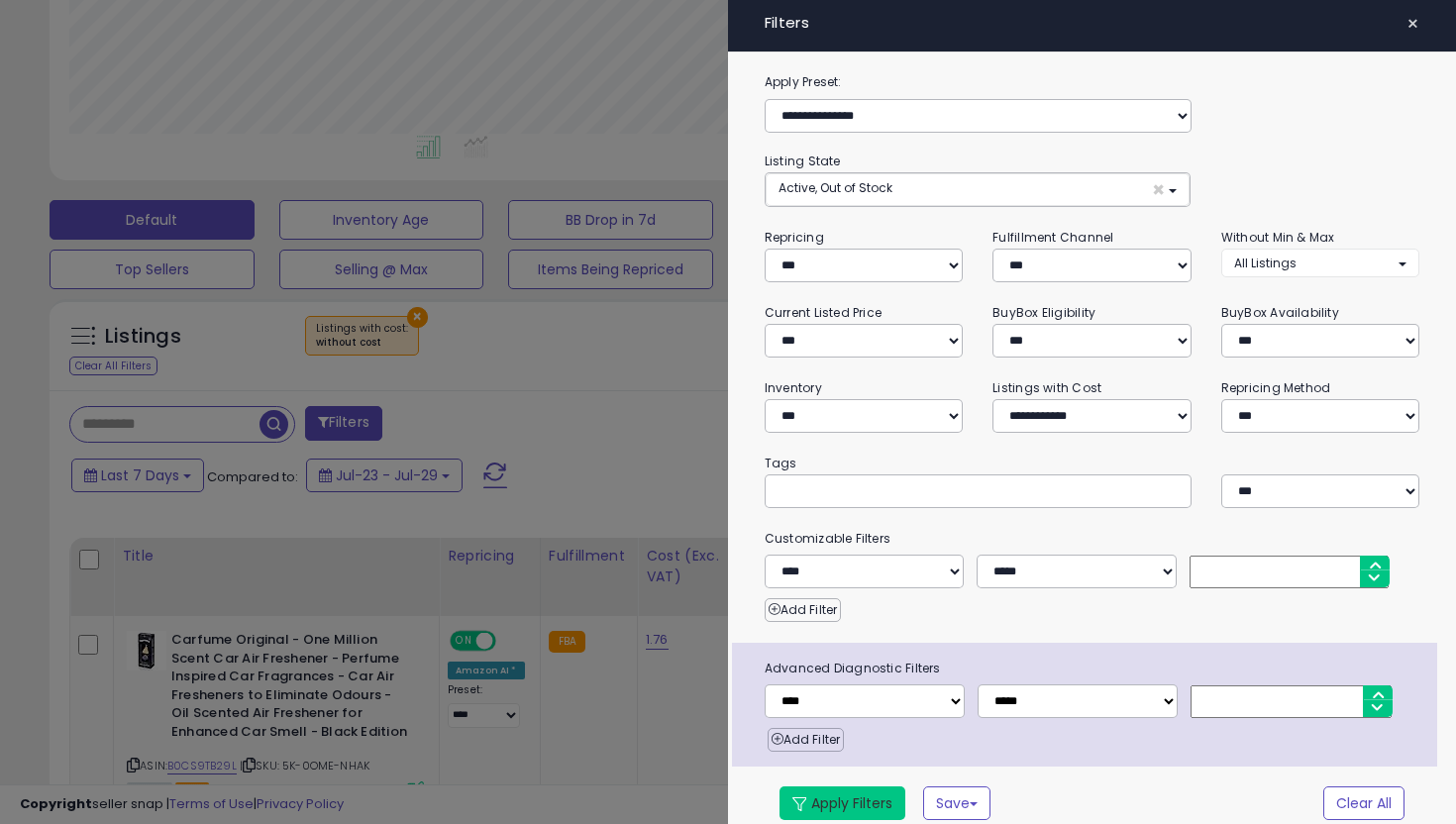 click on "Apply Filters" at bounding box center (842, 803) 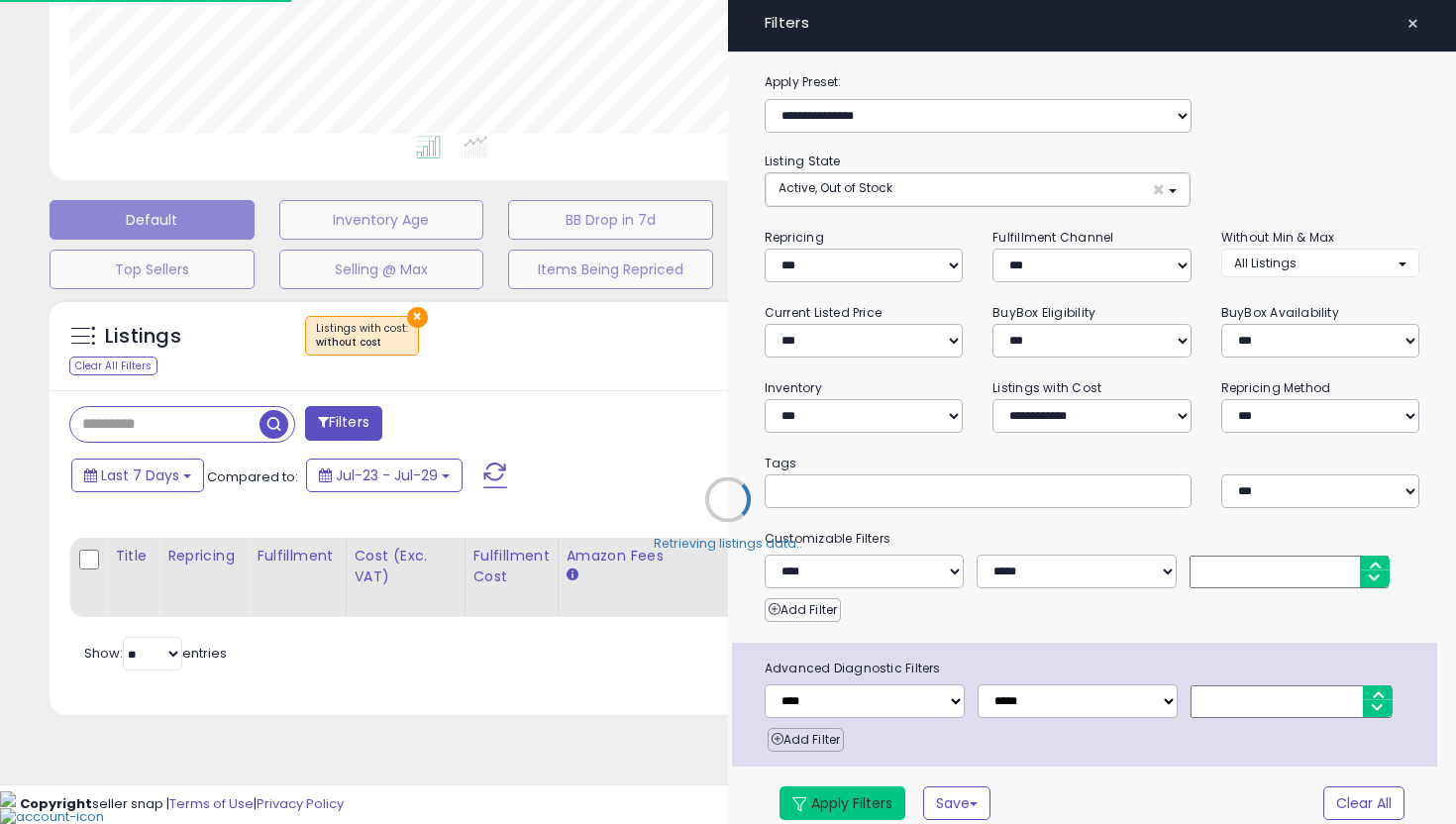 select on "*" 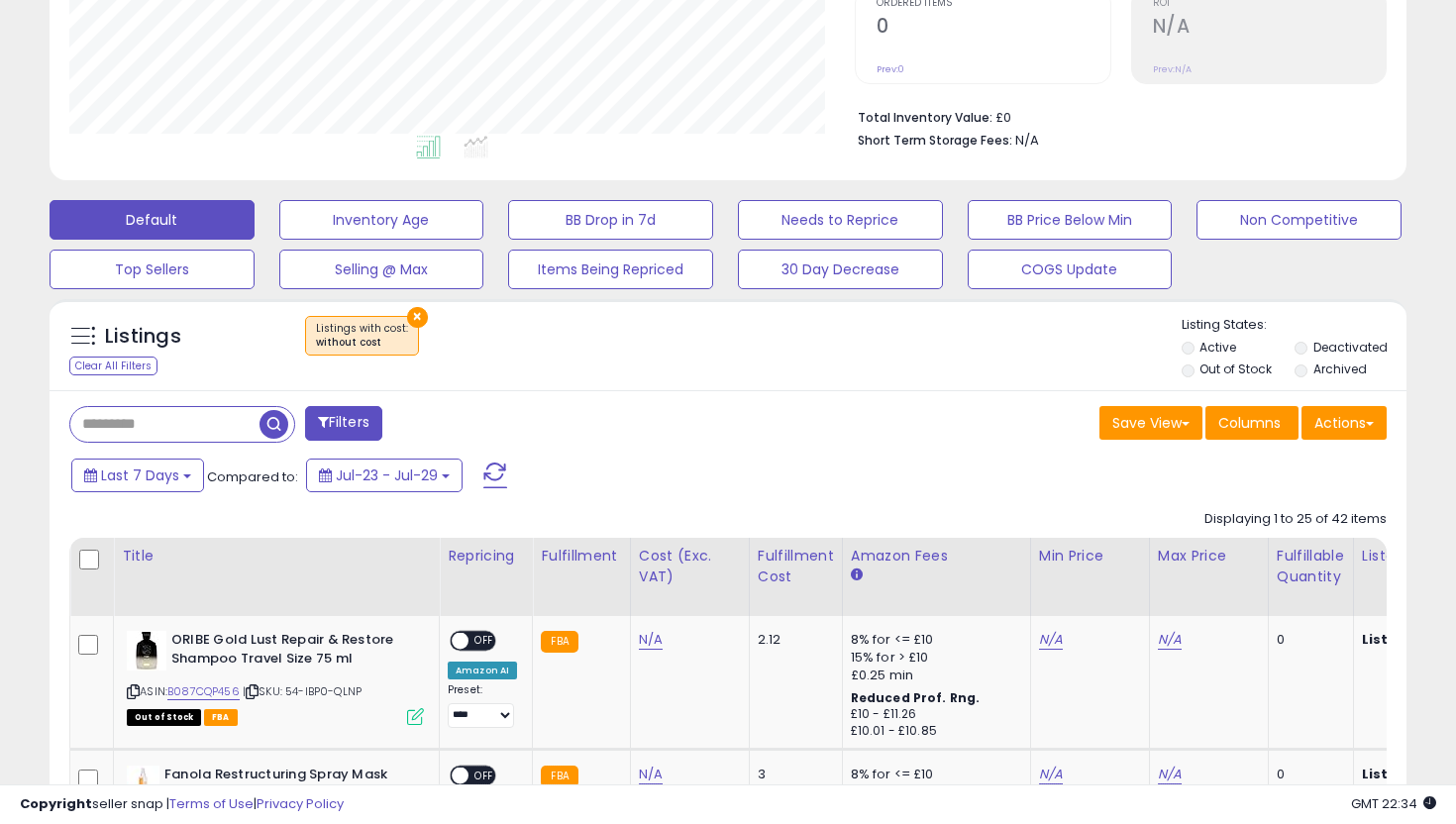 scroll, scrollTop: 989979, scrollLeft: 989690, axis: both 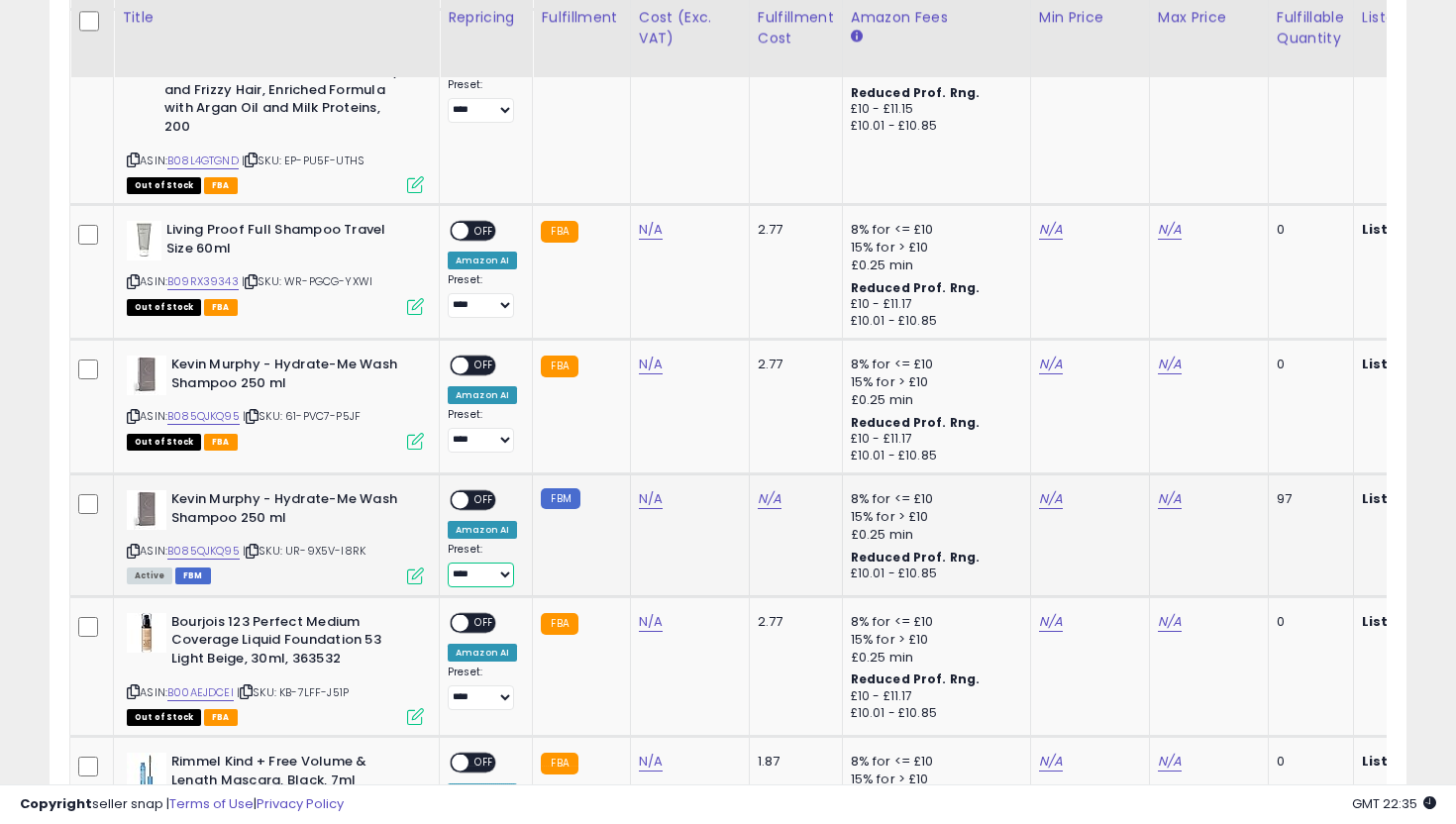 click on "**********" at bounding box center (480, 574) 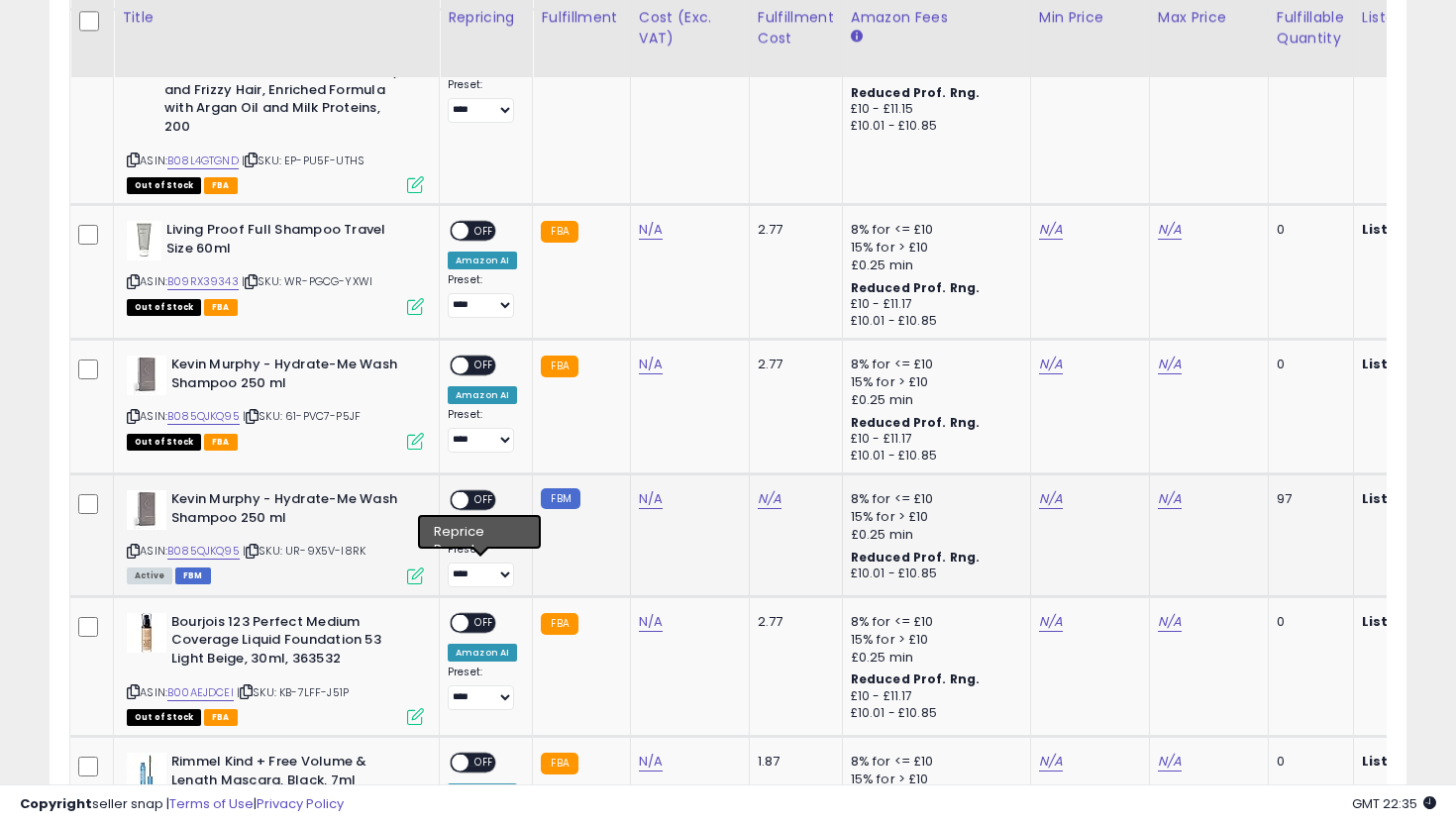 click at bounding box center [415, 575] 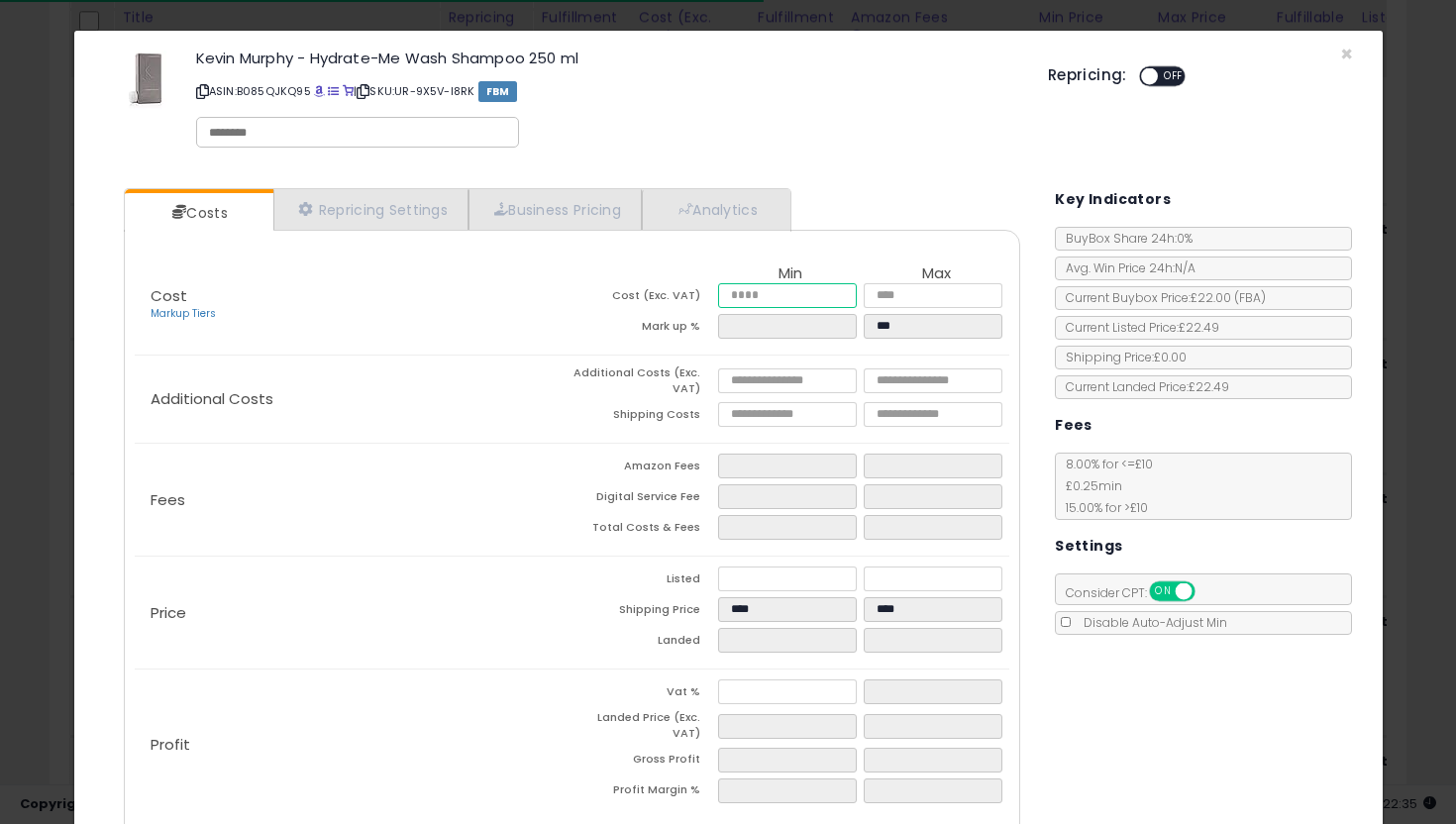 click at bounding box center (787, 295) 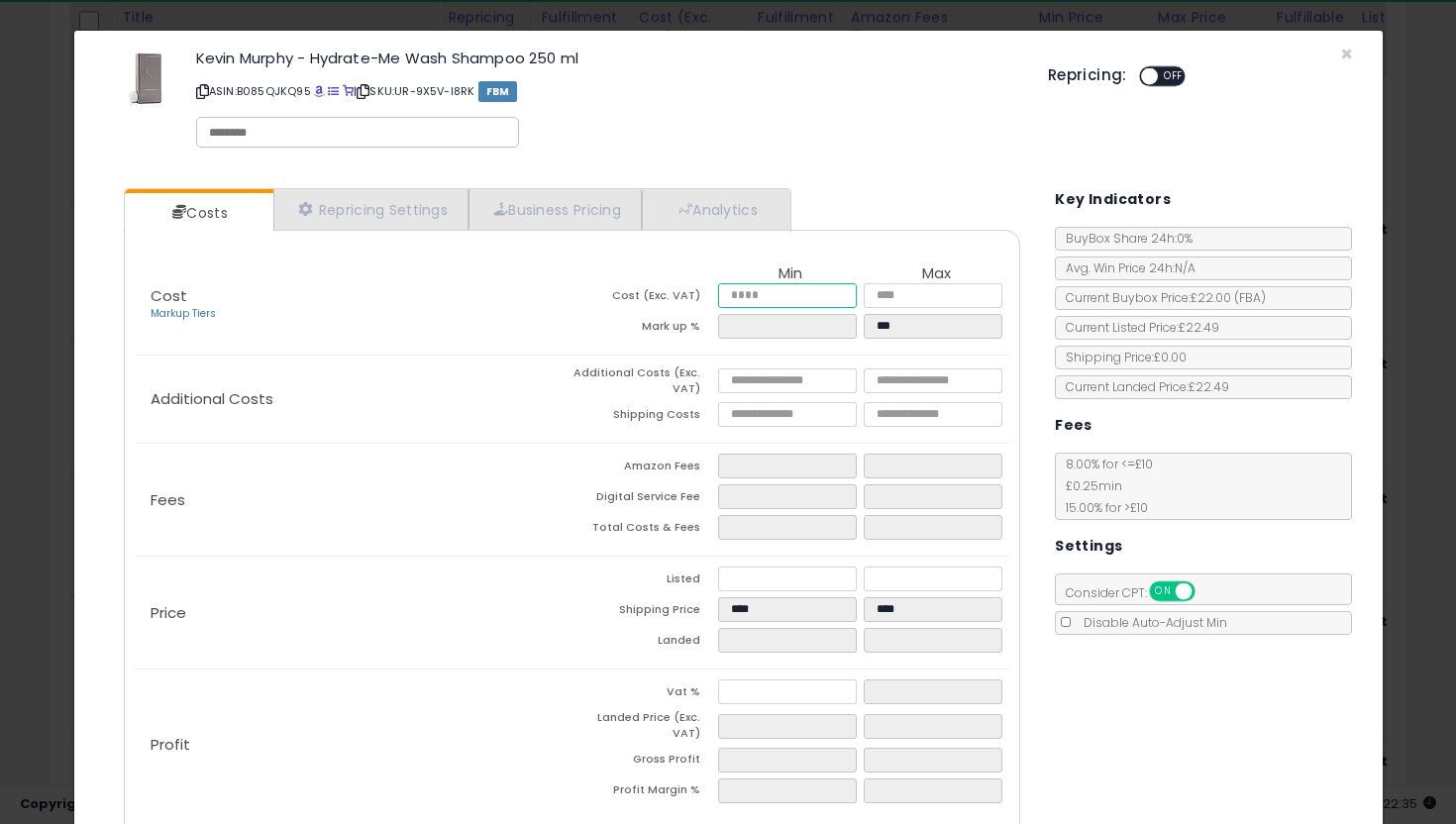 type on "*" 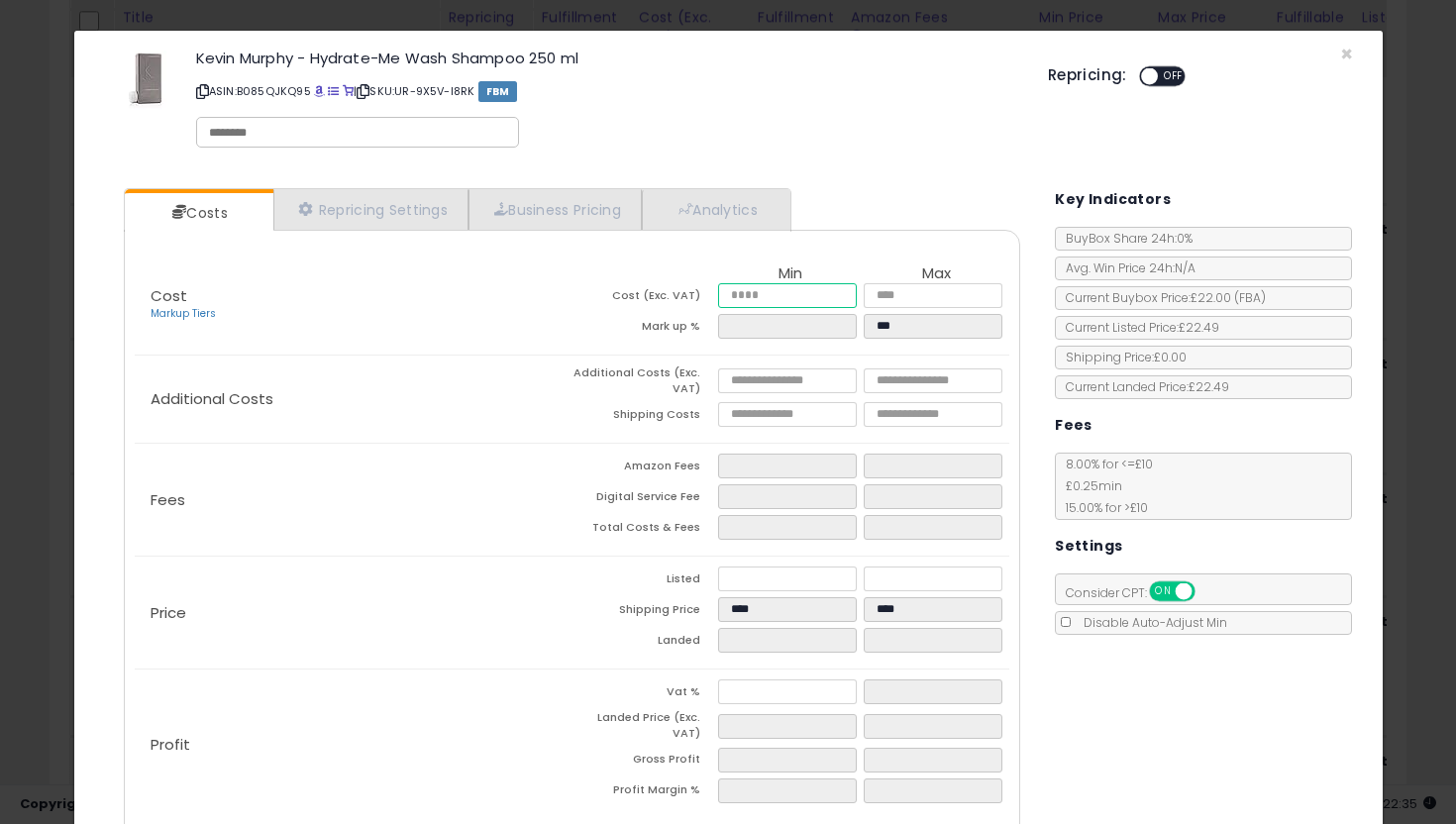type on "****" 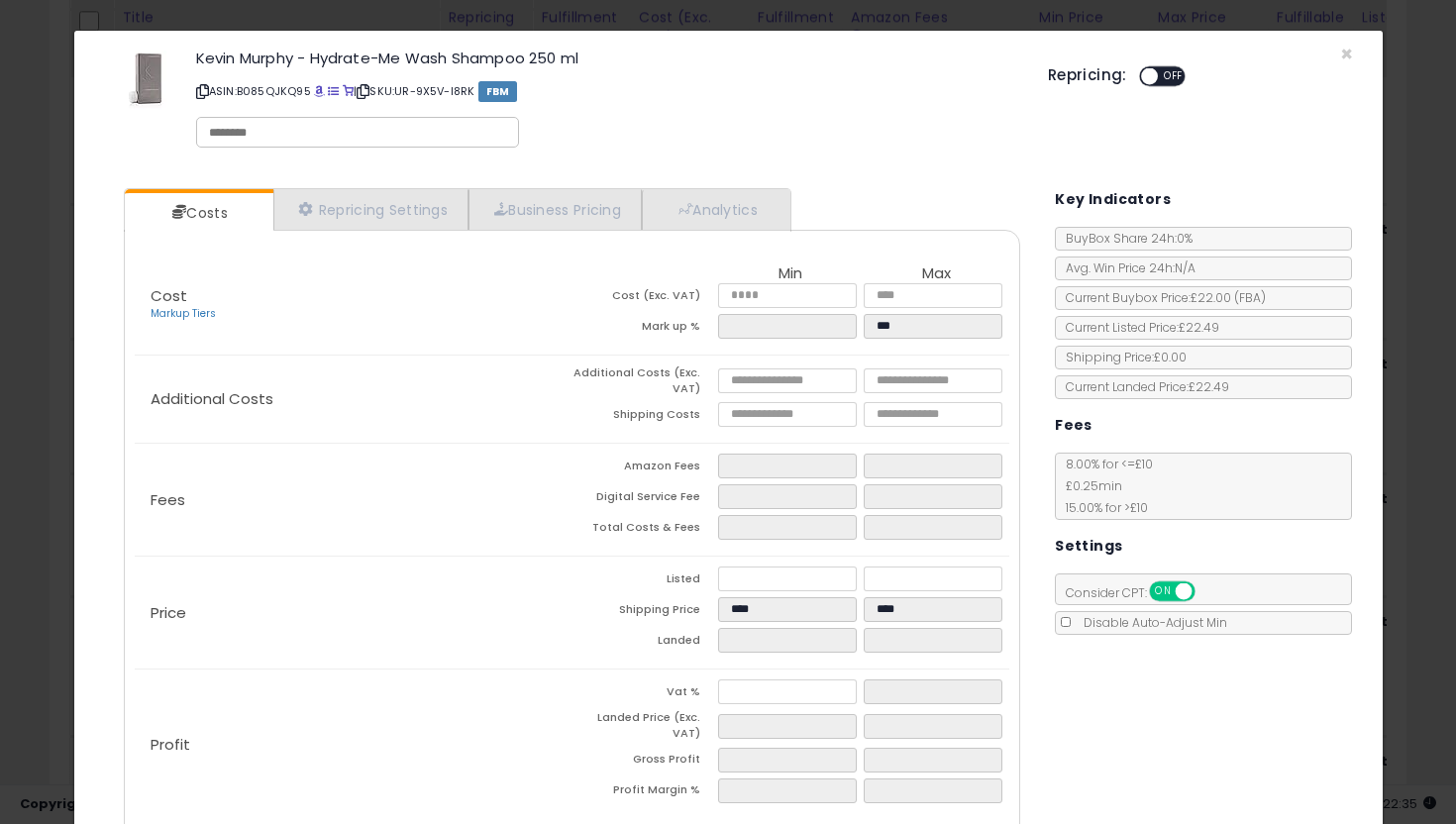 type on "*****" 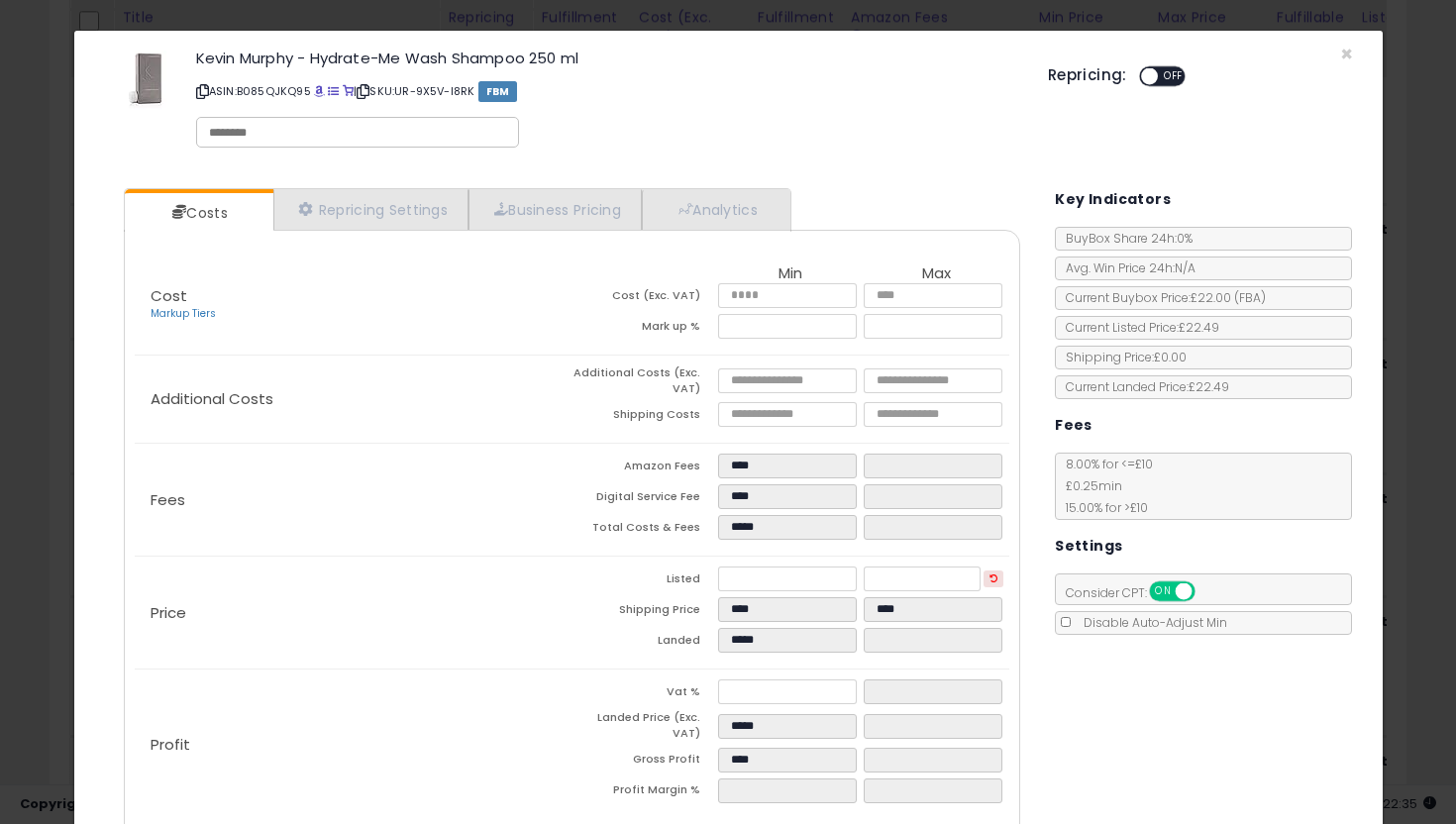 click on "Cost (Exc. VAT)
*****
*****
Mark up %
*****" at bounding box center (572, 305) 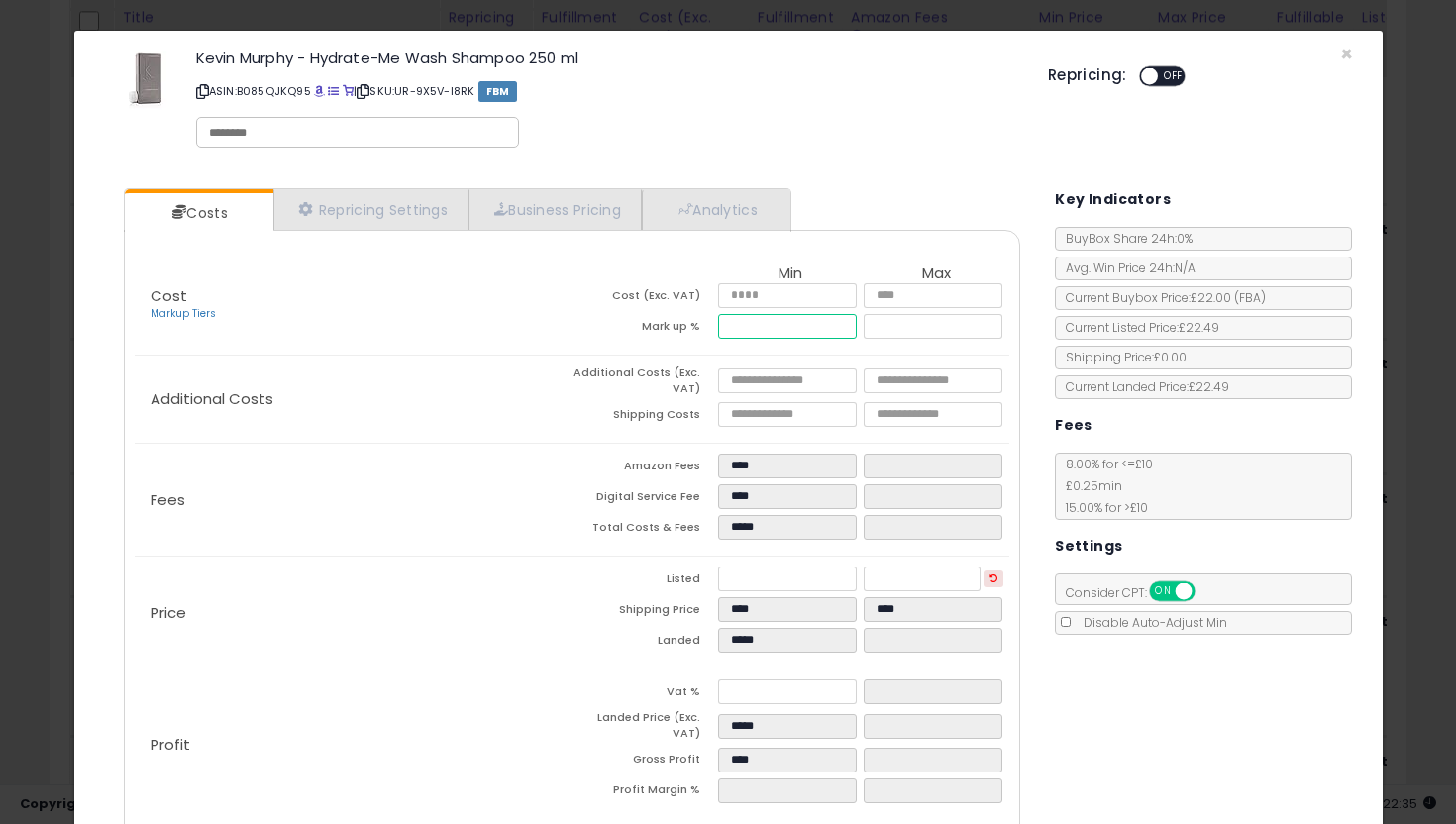 drag, startPoint x: 781, startPoint y: 325, endPoint x: 669, endPoint y: 315, distance: 112.44554 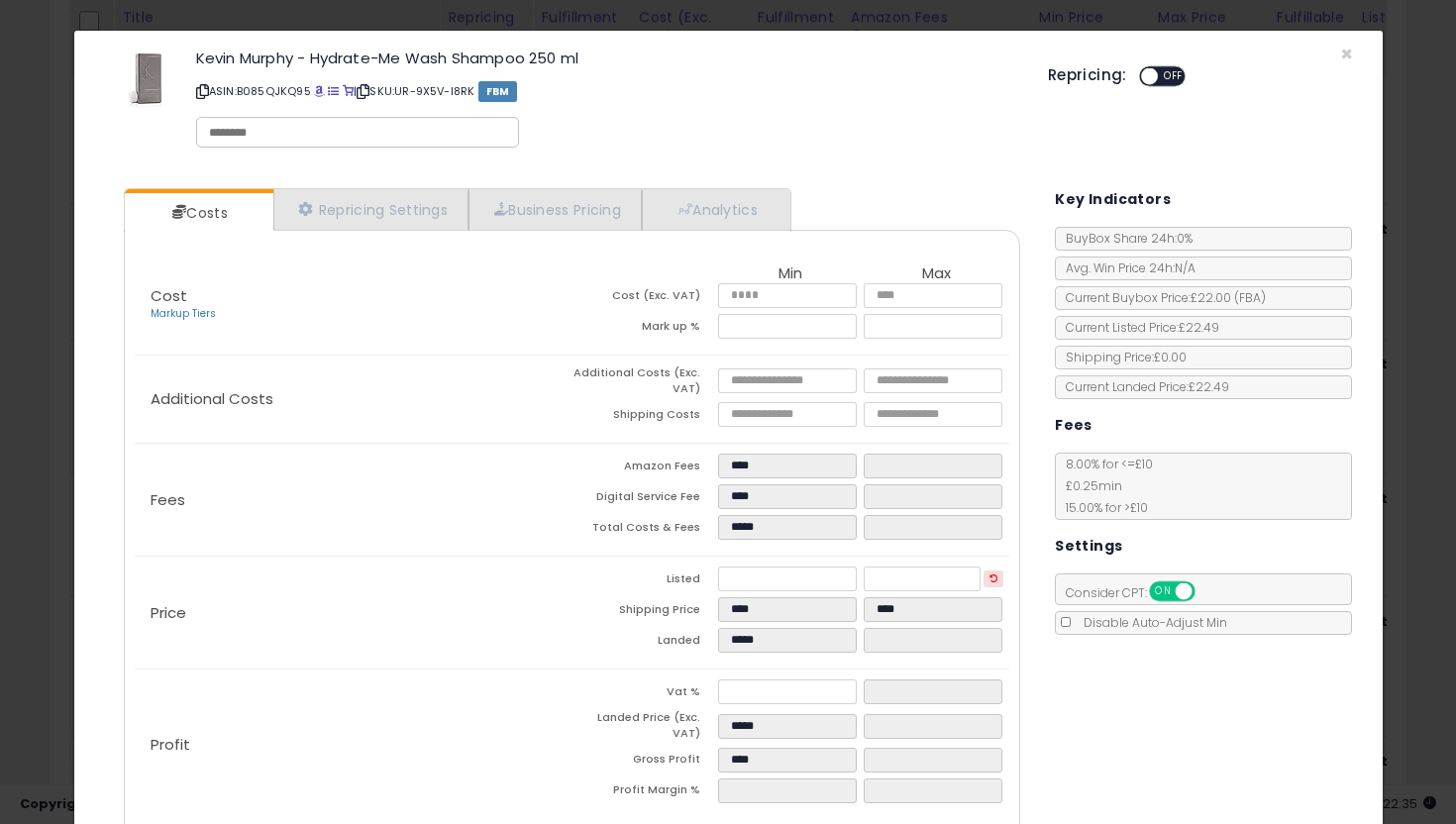 type on "****" 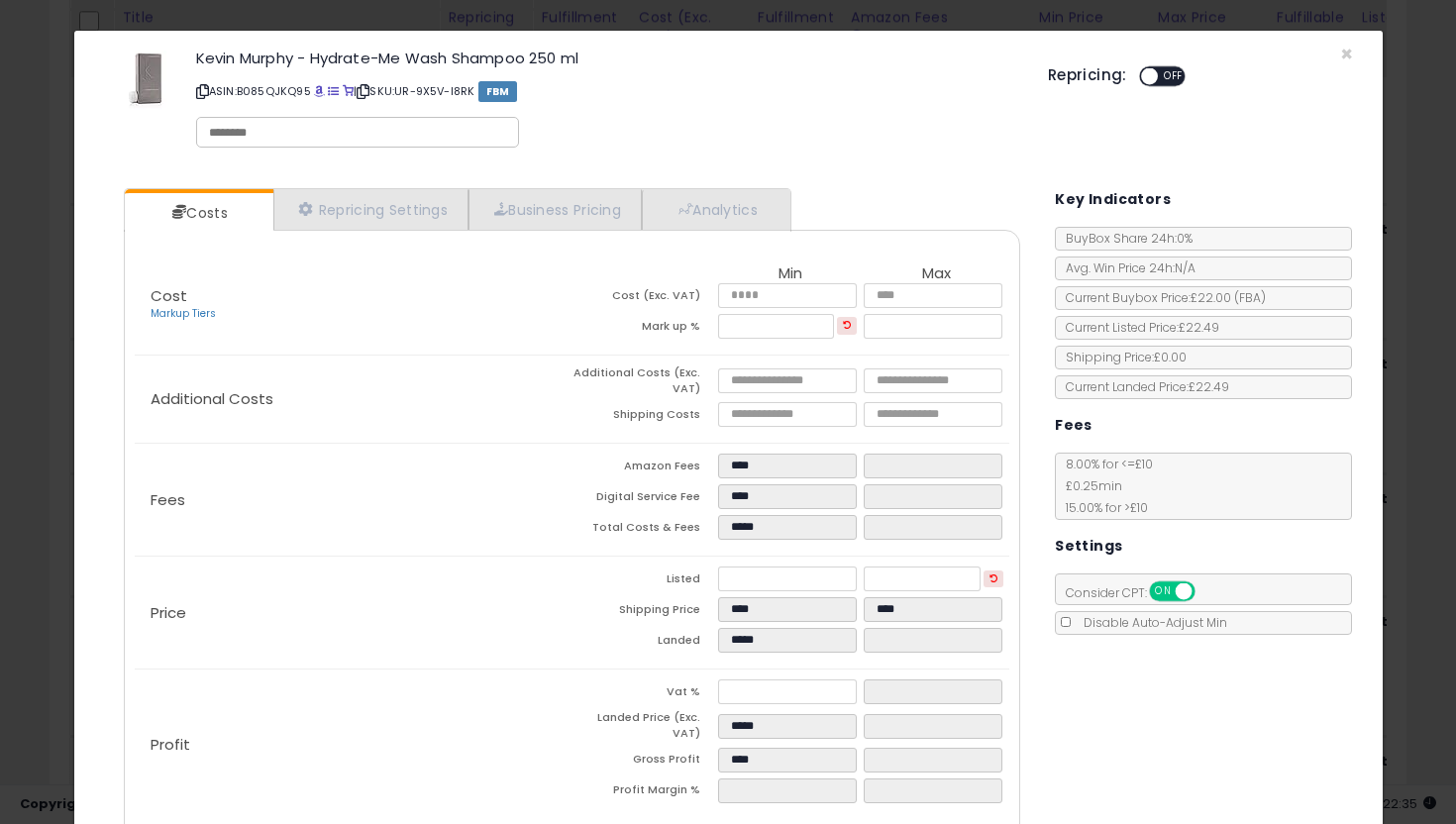 click on "Fees
Amazon Fees
****
Digital Service Fee
****
Total Costs & Fees
*****" 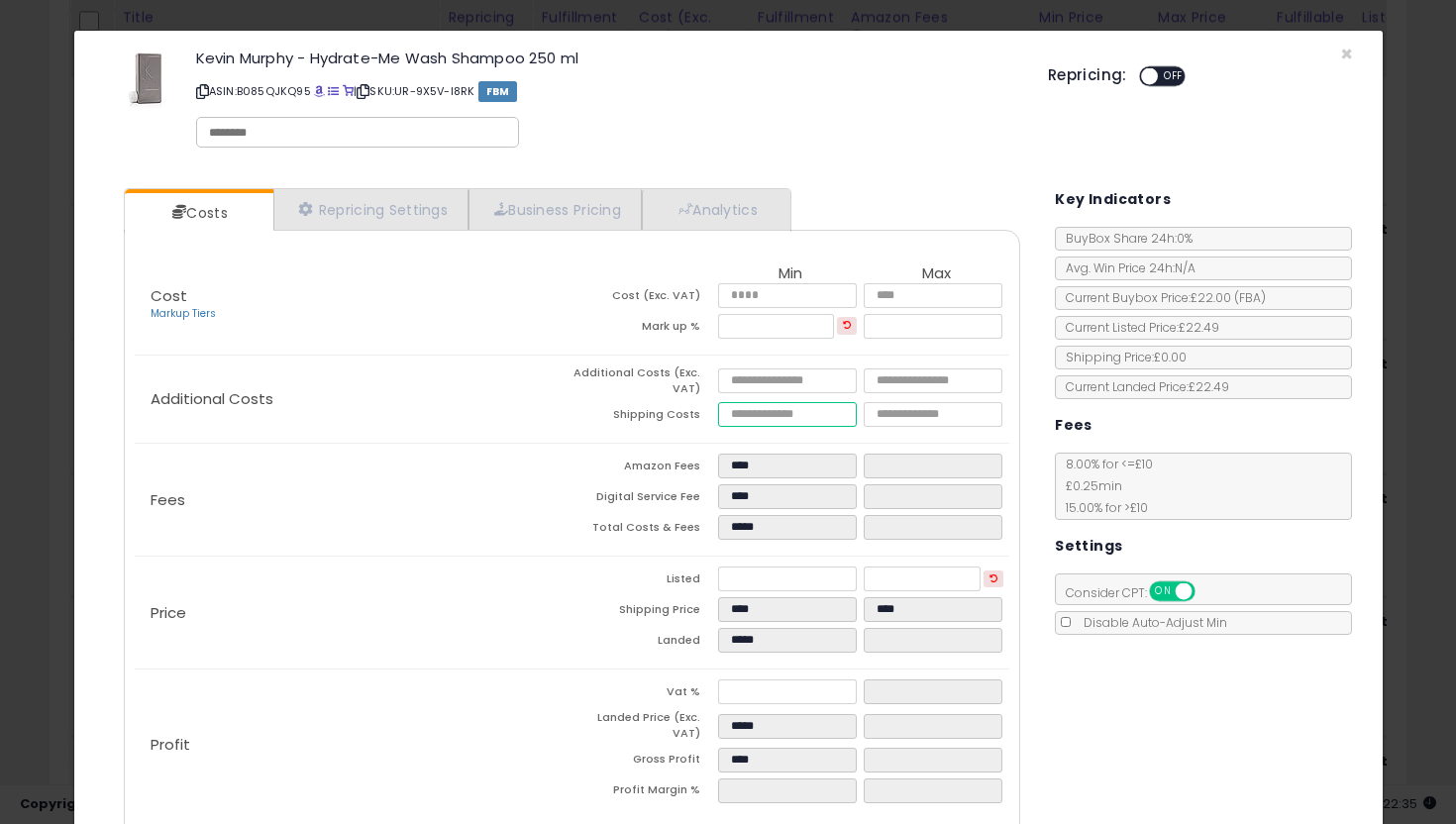 click at bounding box center [787, 414] 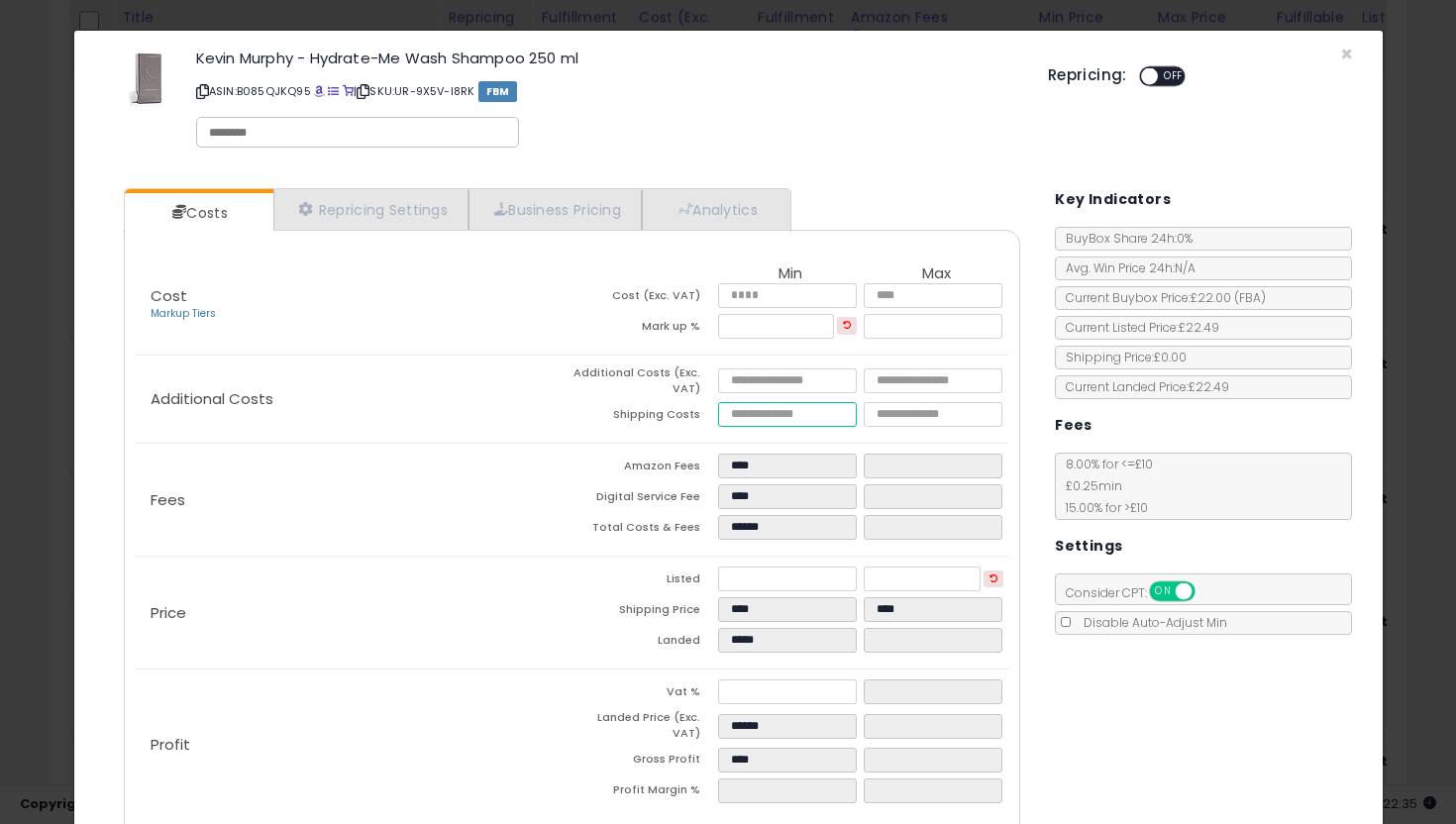 type on "**" 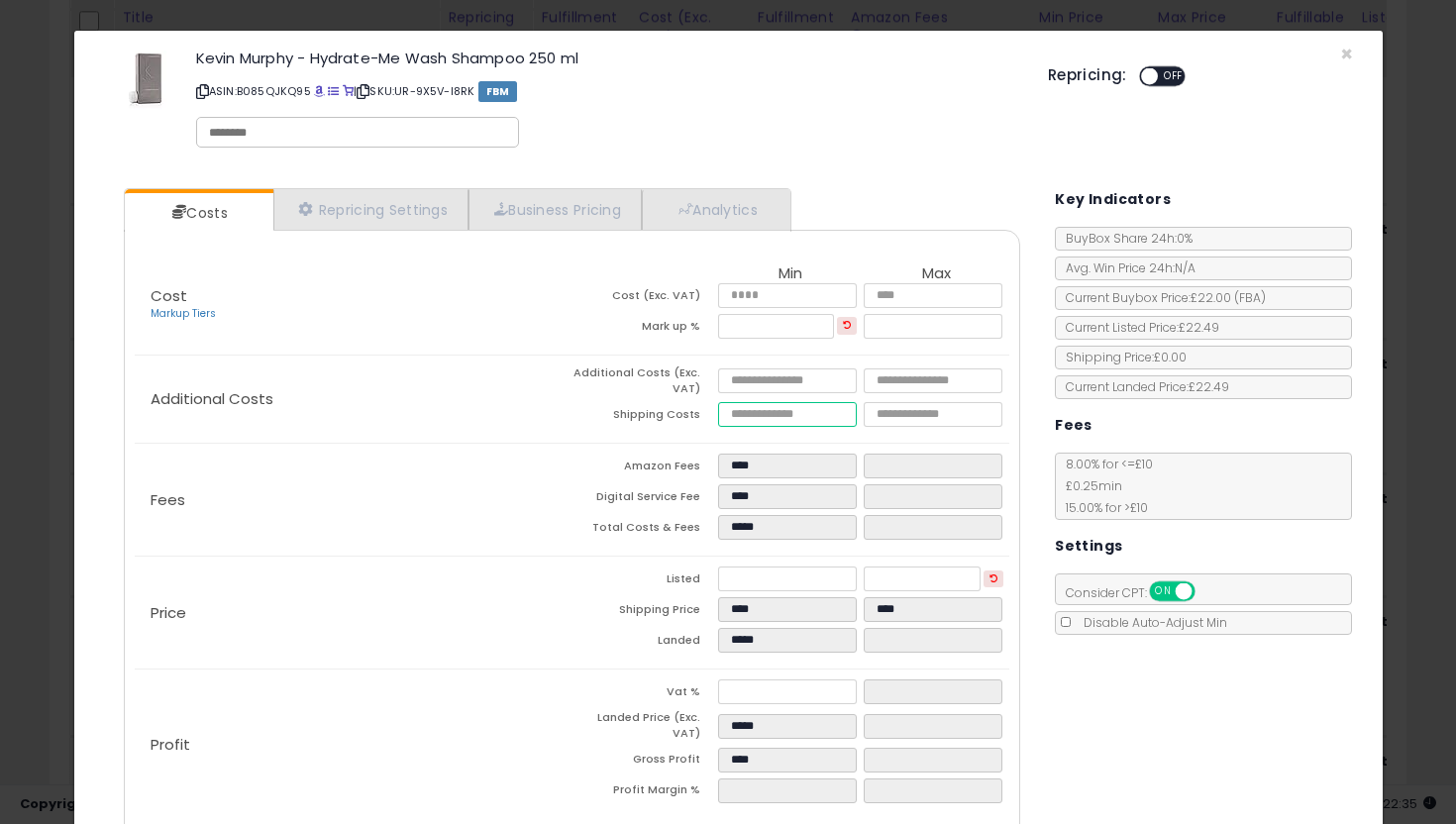 type on "*" 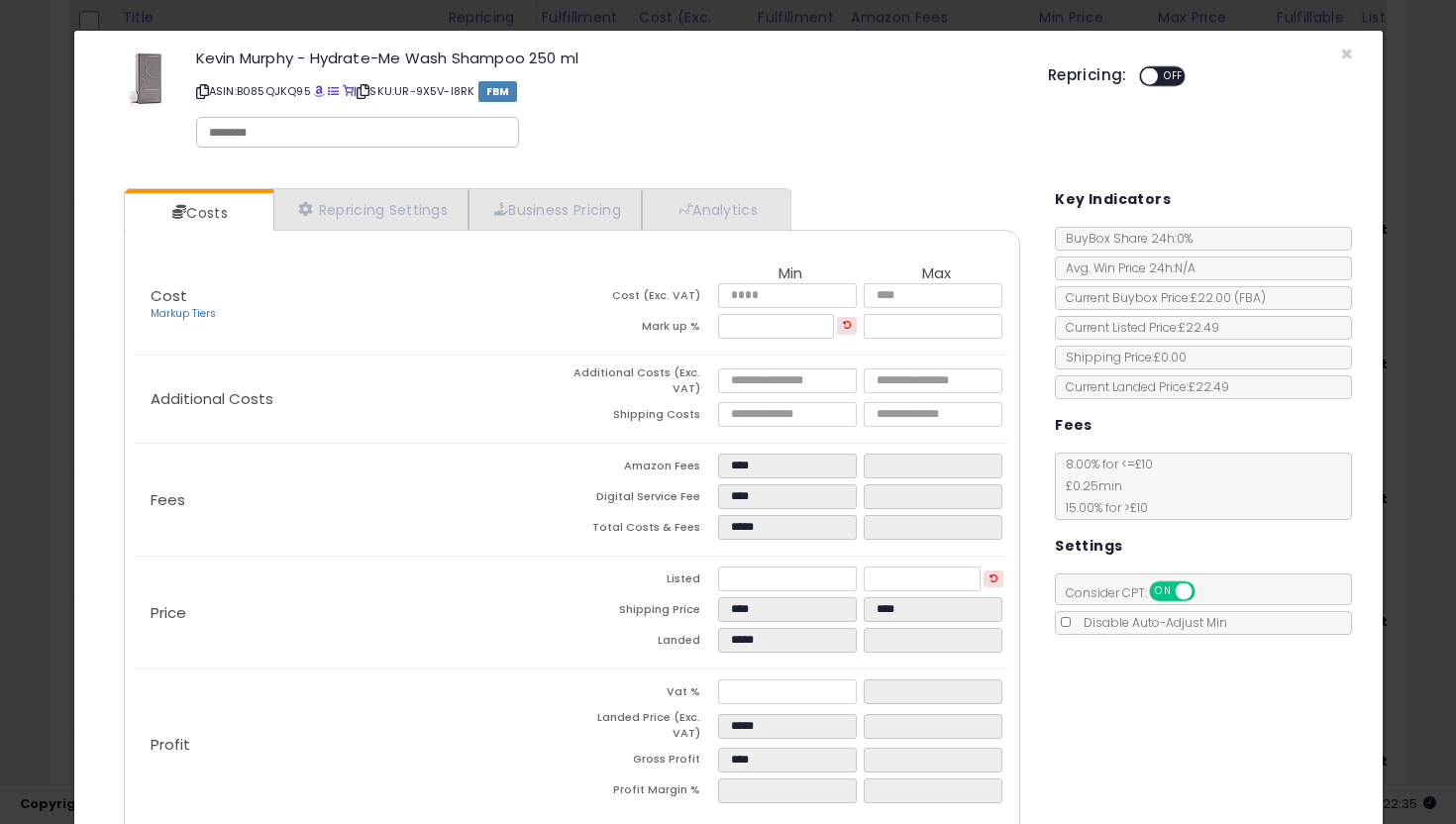 type on "****" 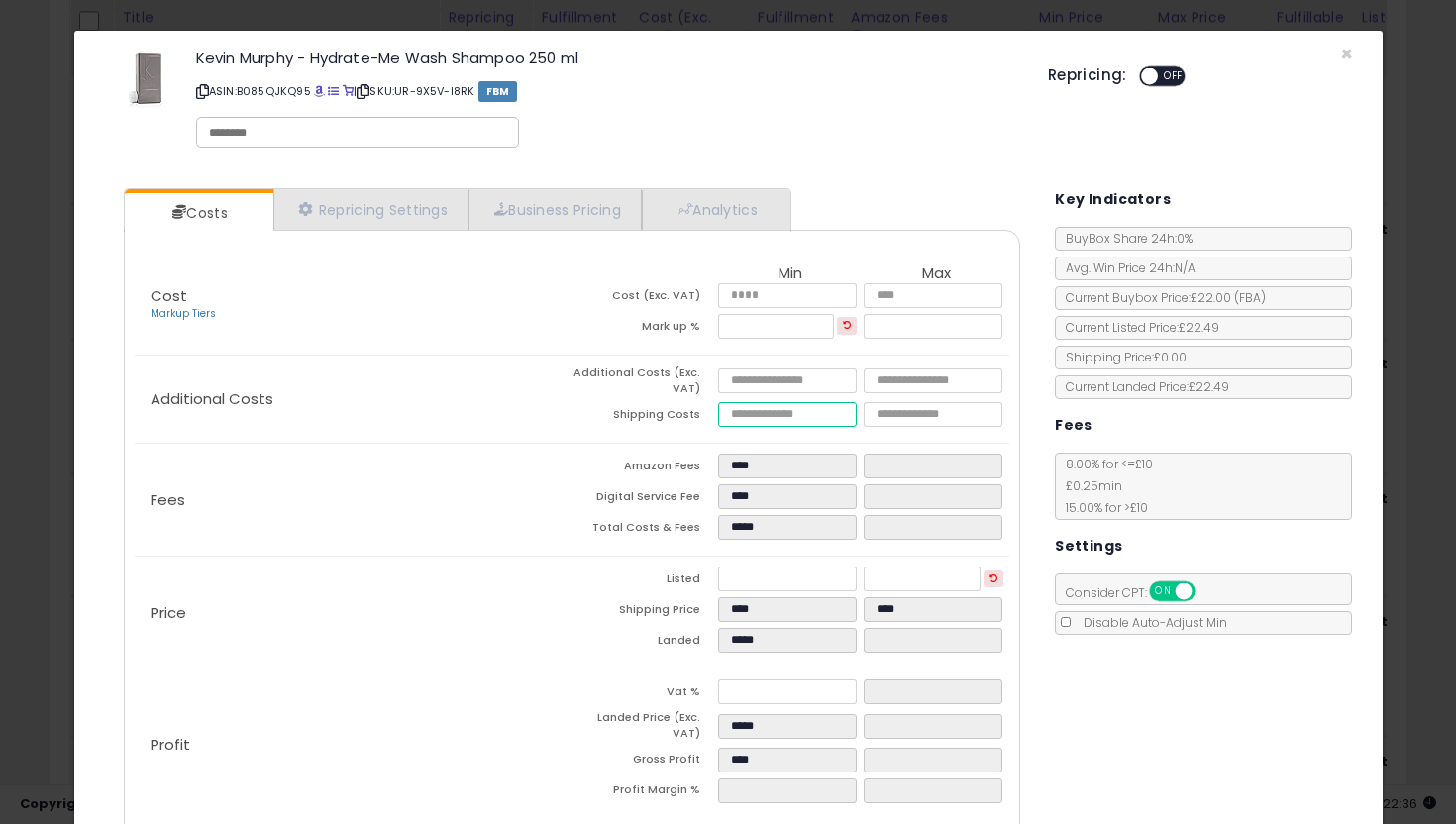 click on "****" at bounding box center [787, 414] 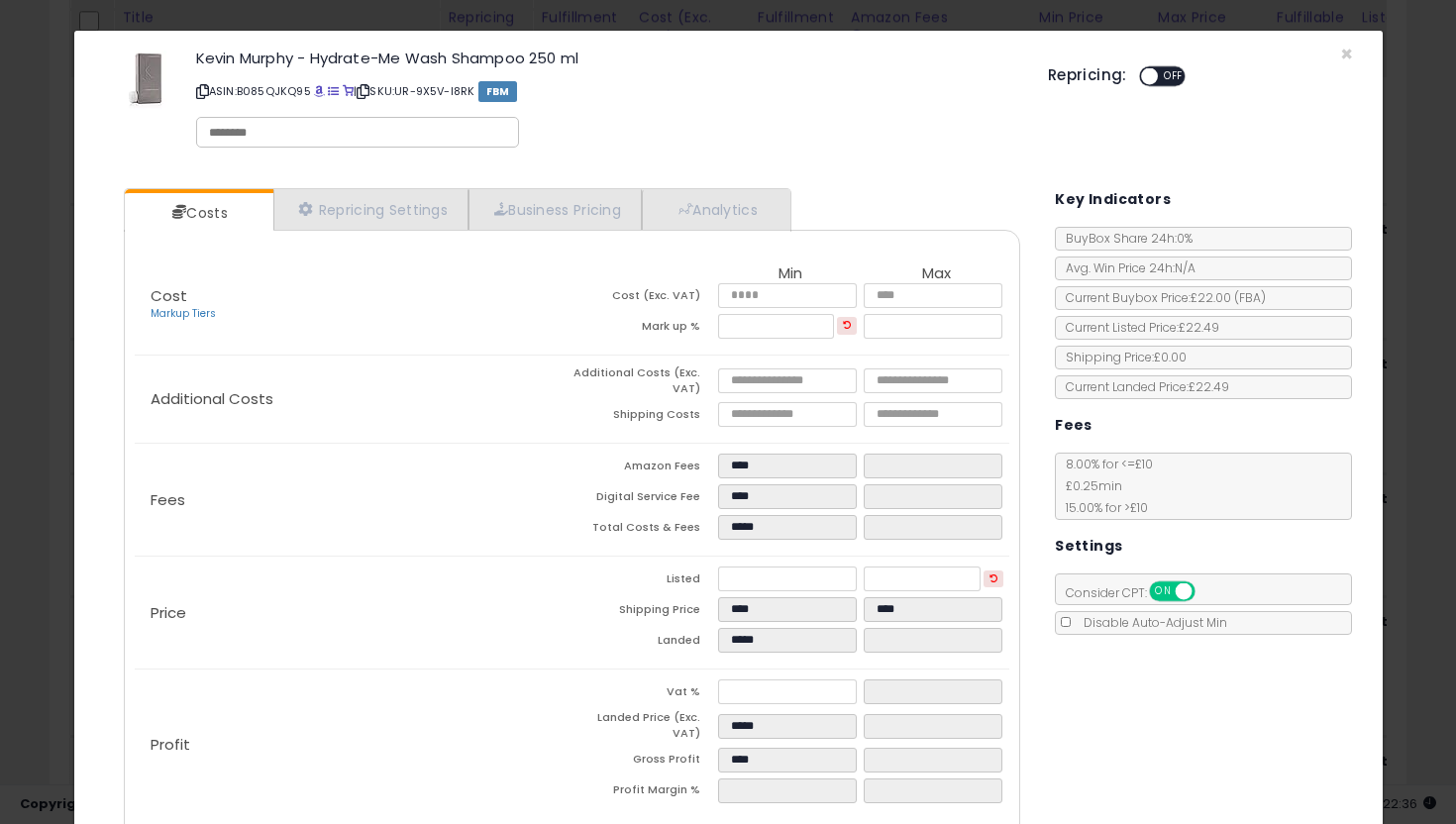 type on "****" 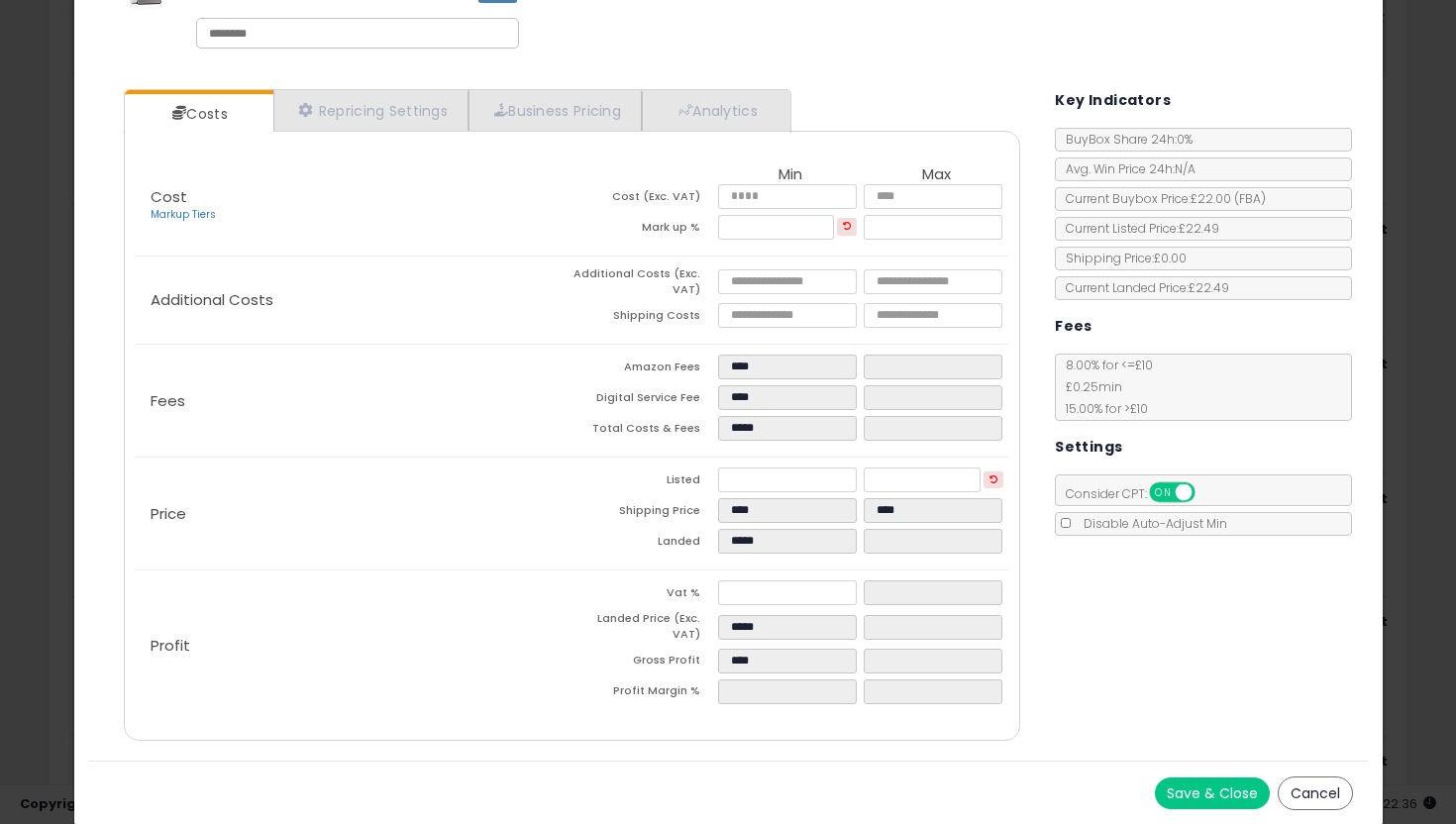 click on "Save & Close" at bounding box center (1212, 793) 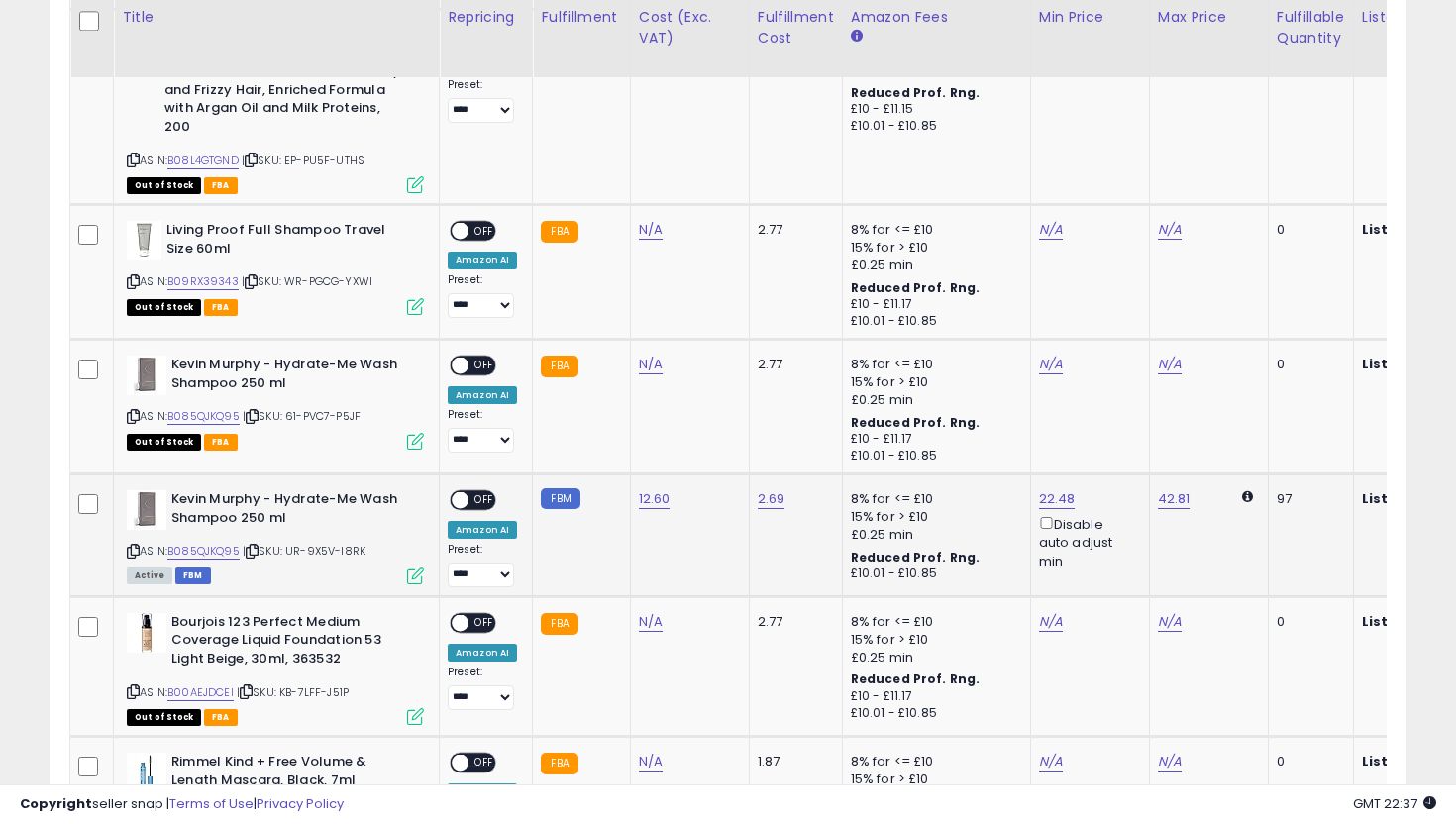 click on "OFF" at bounding box center [484, 500] 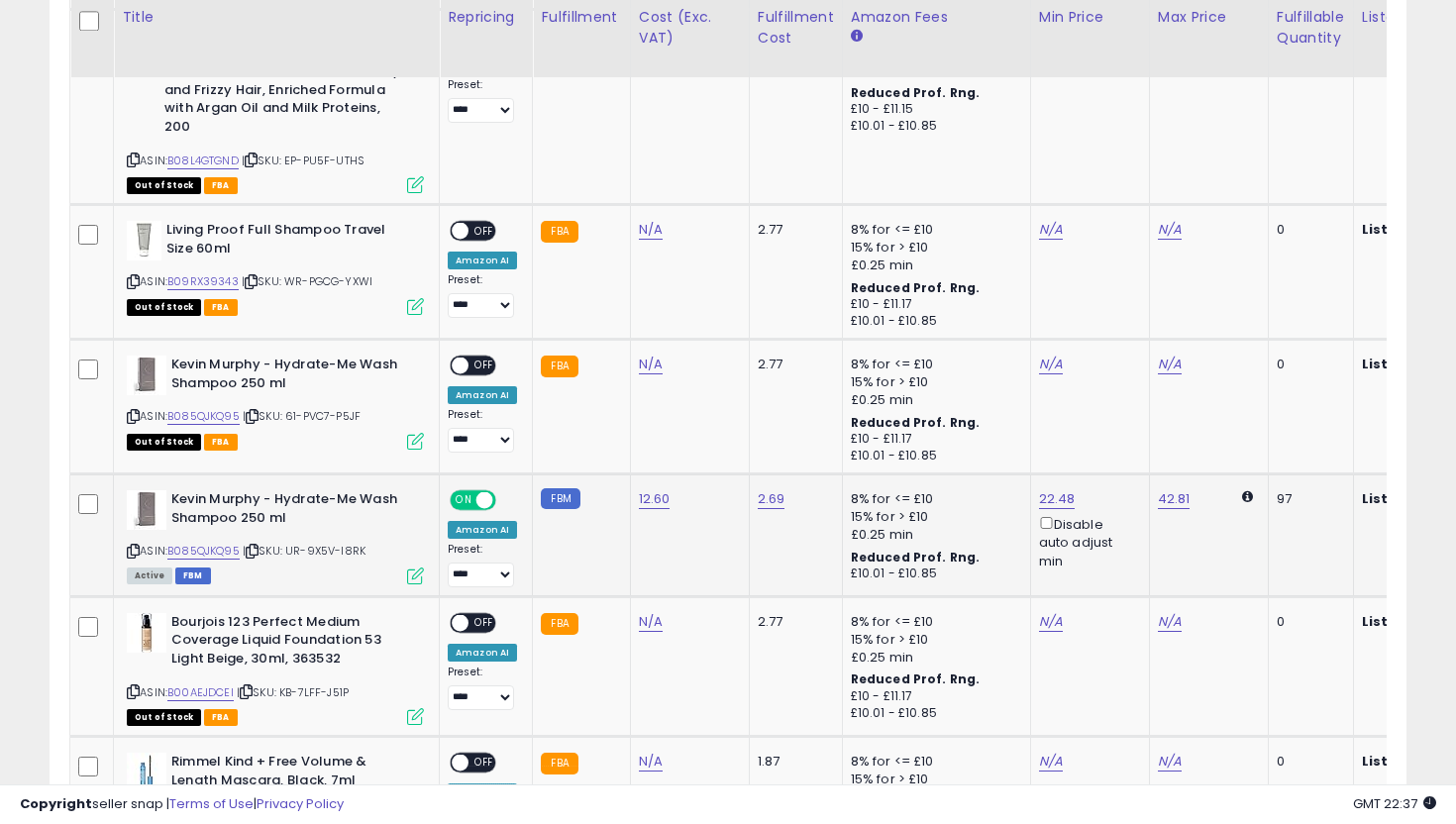 click at bounding box center (415, 575) 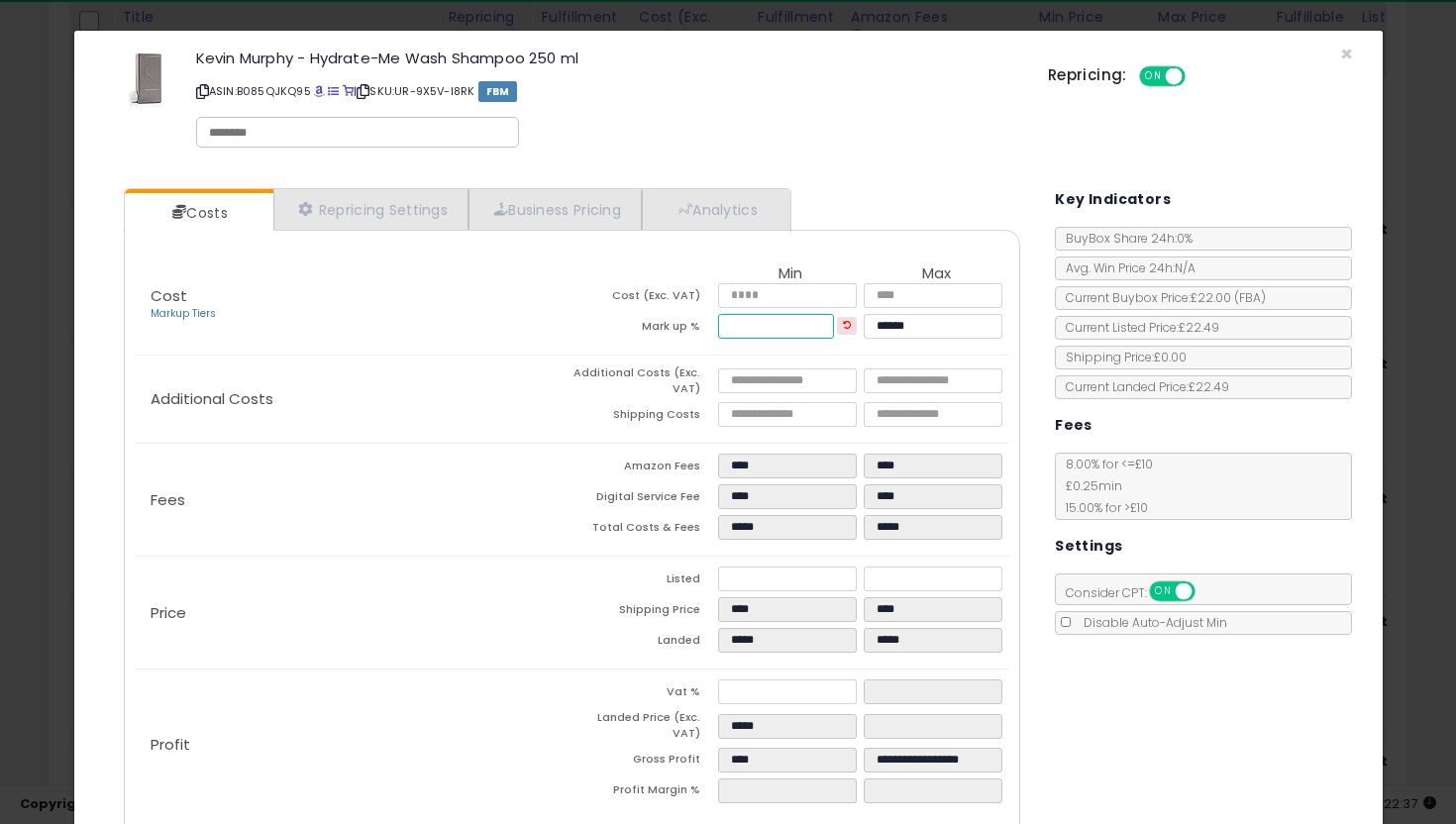 drag, startPoint x: 772, startPoint y: 334, endPoint x: 645, endPoint y: 310, distance: 129.24782 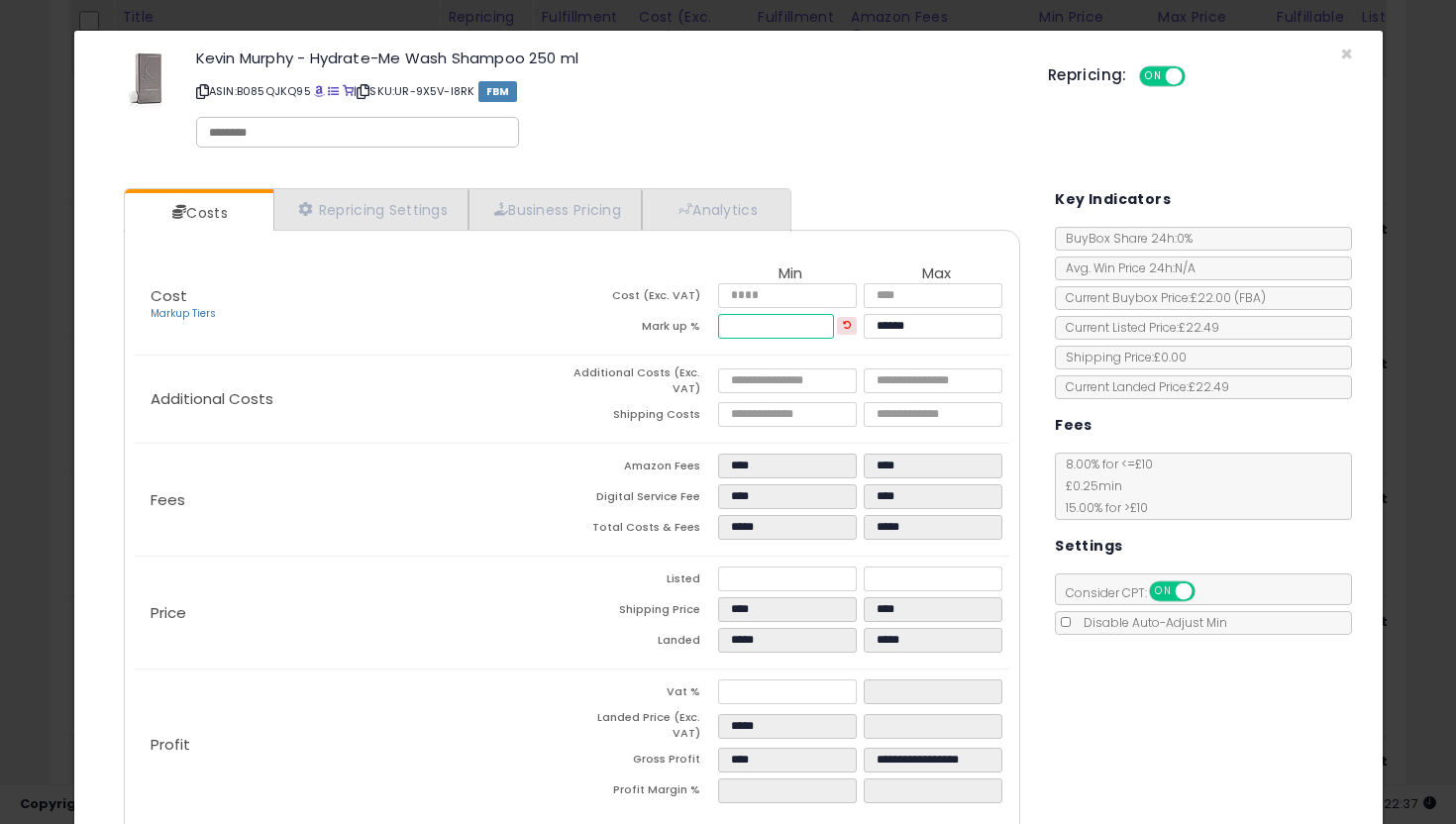 type on "**" 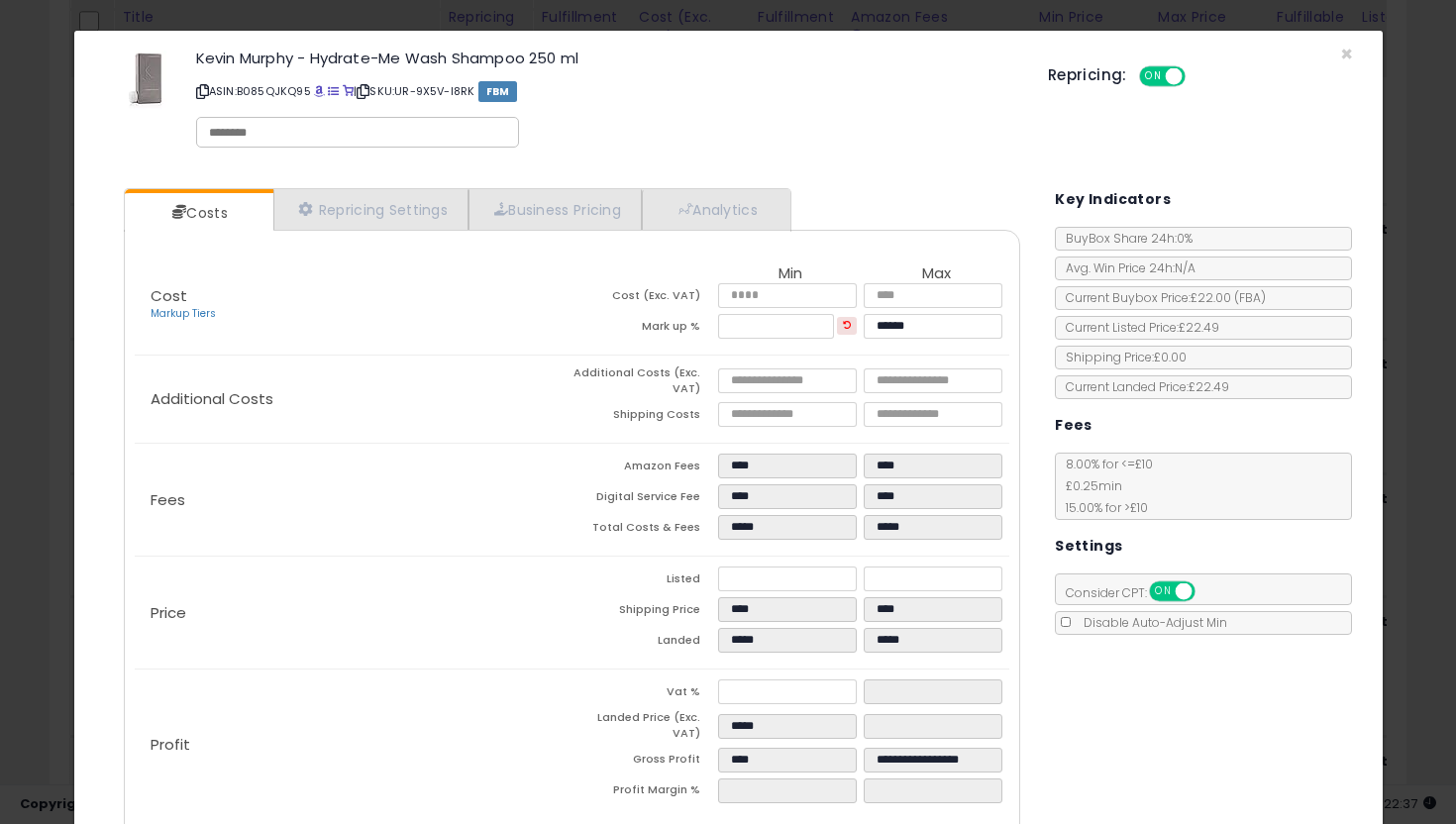 type on "******" 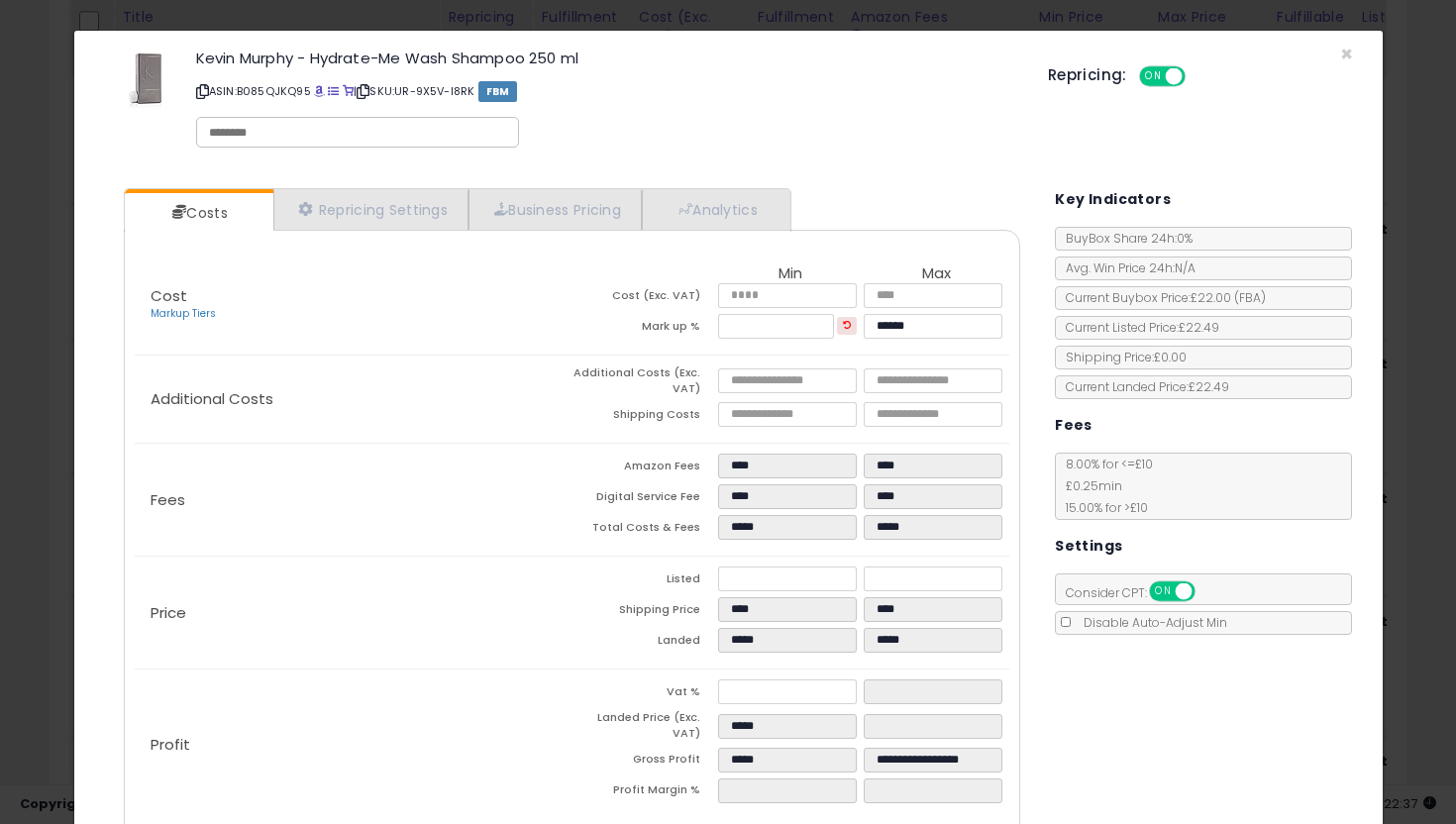 click on "Shipping Costs" at bounding box center [644, 417] 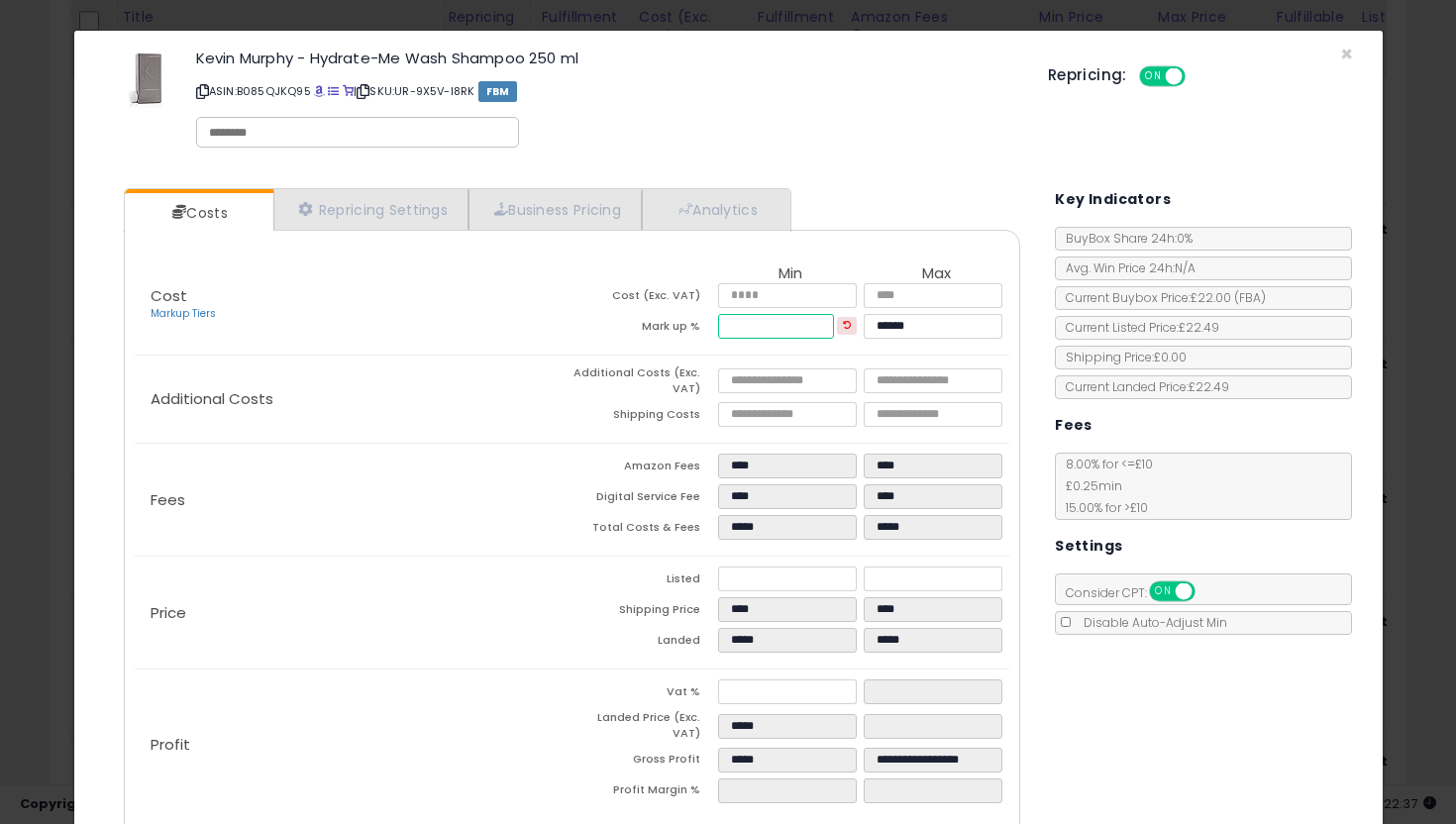 drag, startPoint x: 790, startPoint y: 327, endPoint x: 665, endPoint y: 325, distance: 125.016 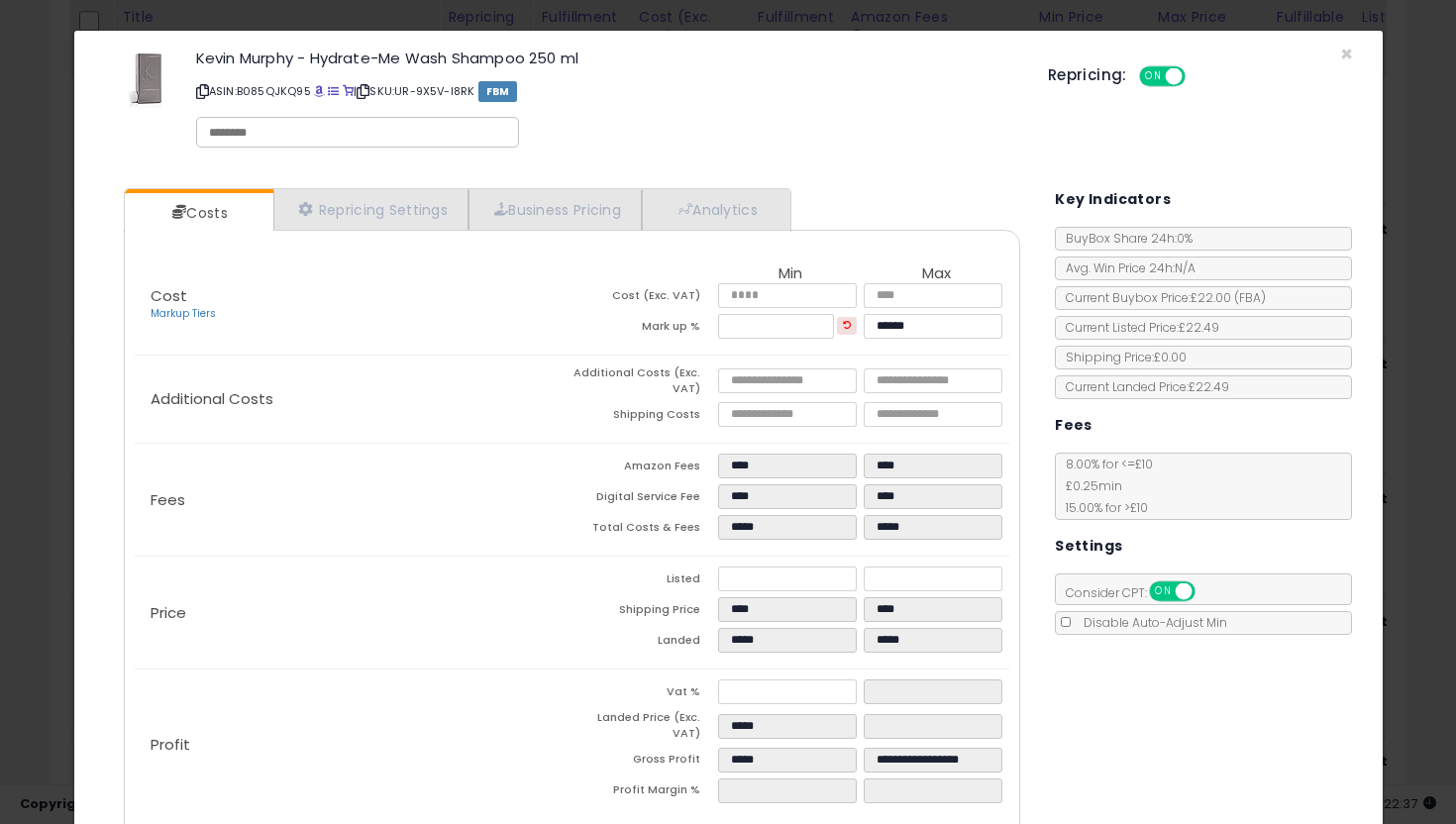 type on "****" 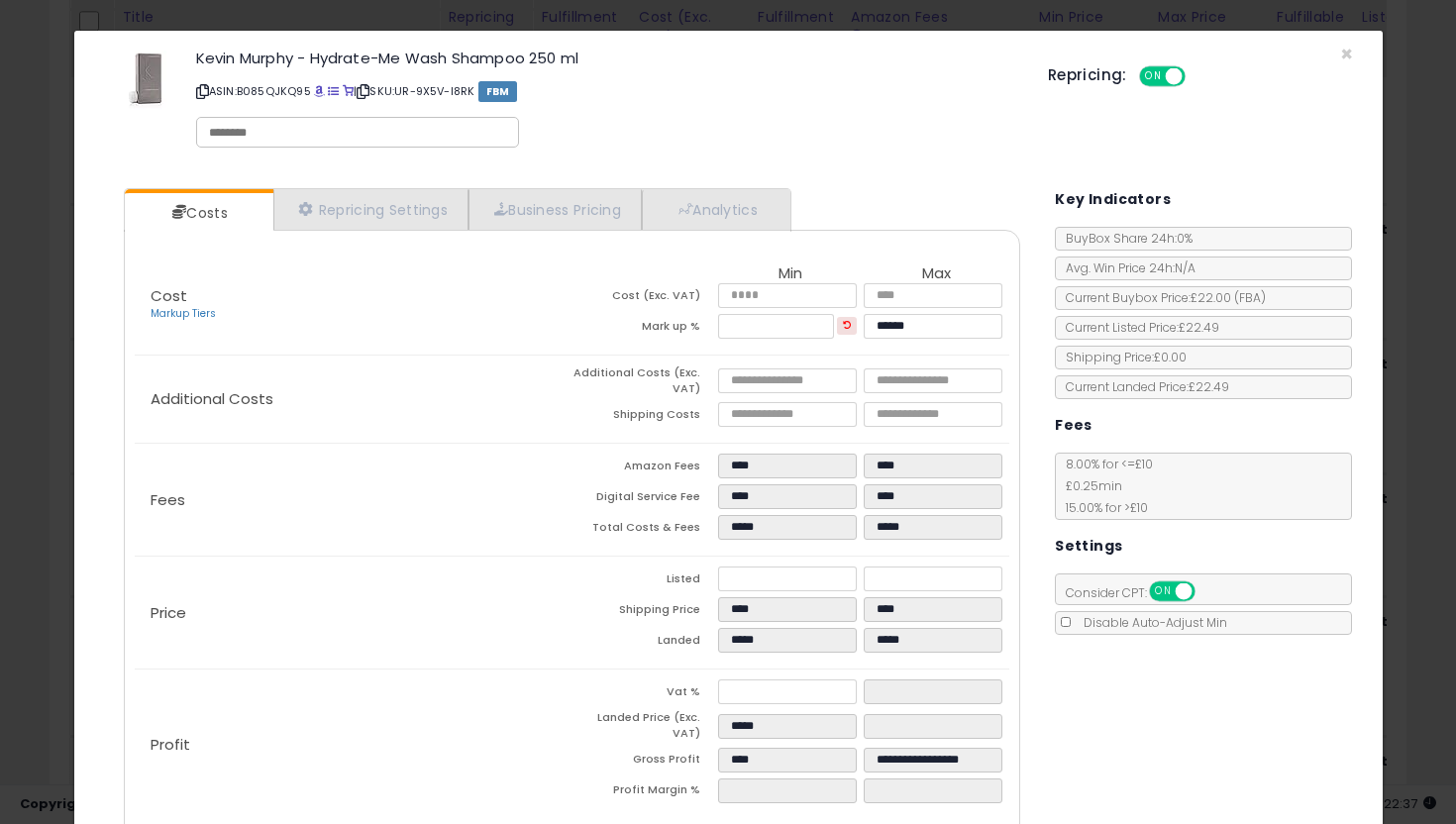 click on "Fees
Amazon Fees
****
****
Digital Service Fee
****
****
Total Costs & Fees
*****
*****" 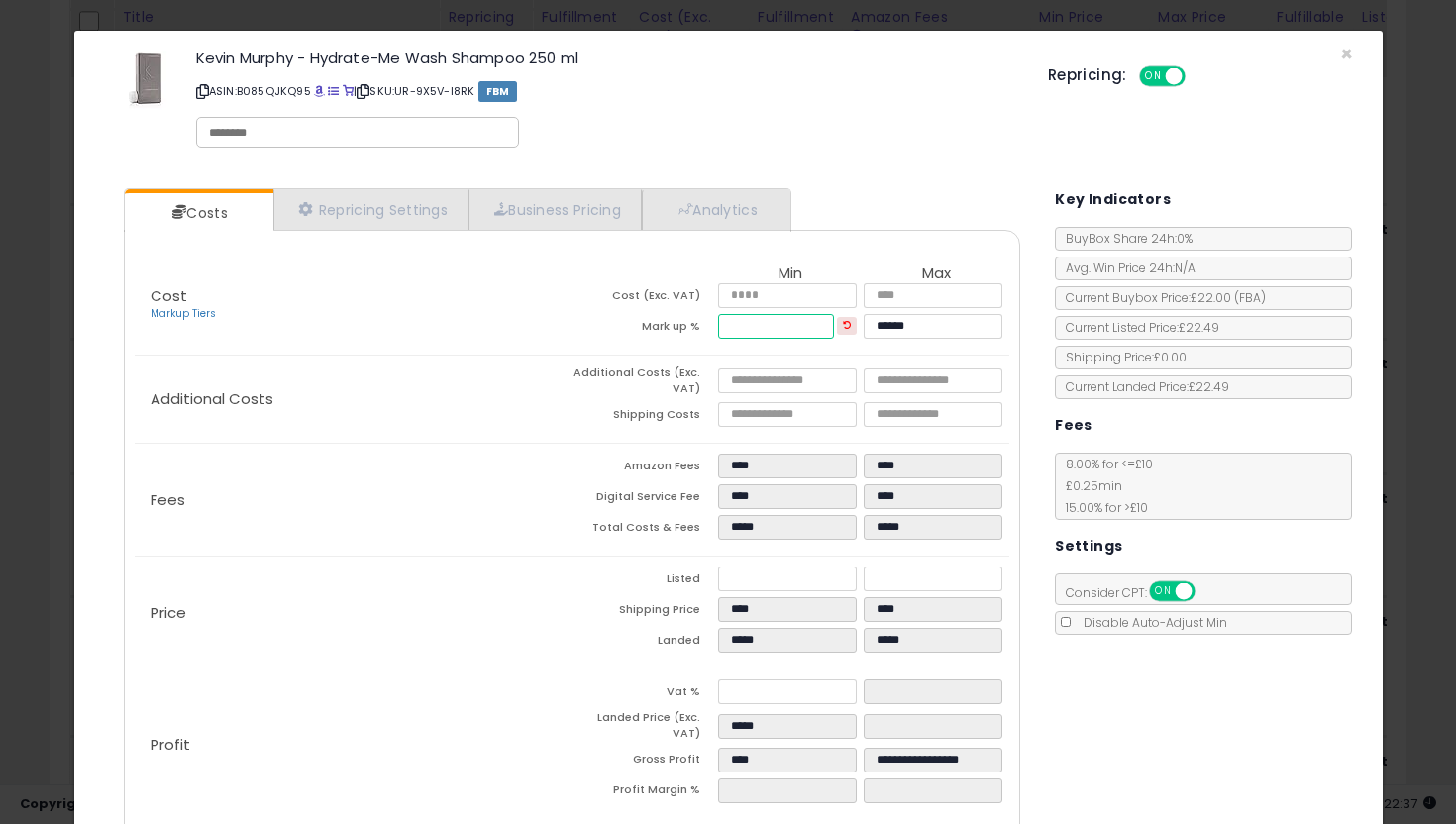 drag, startPoint x: 786, startPoint y: 320, endPoint x: 700, endPoint y: 320, distance: 86 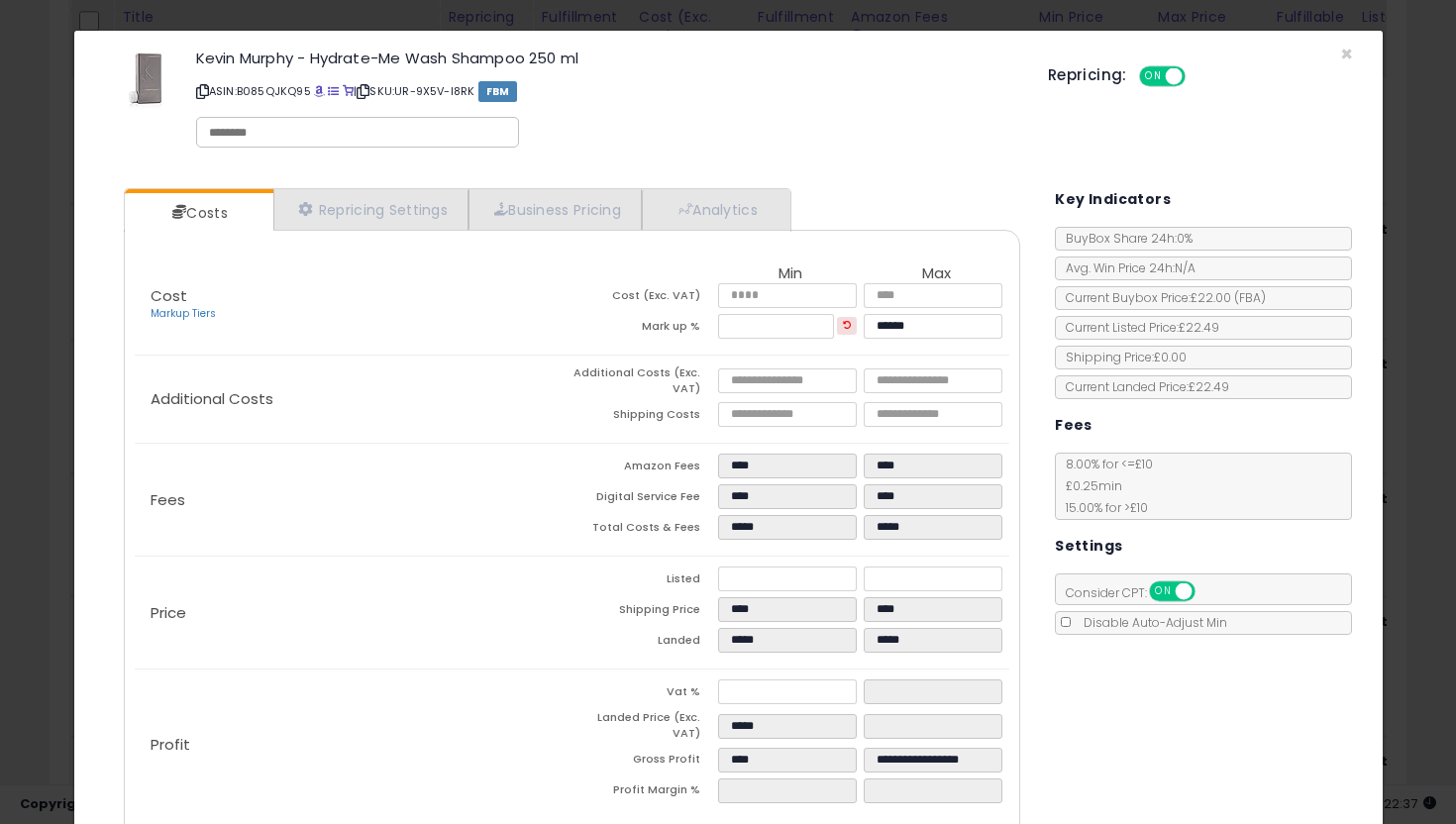 type on "*****" 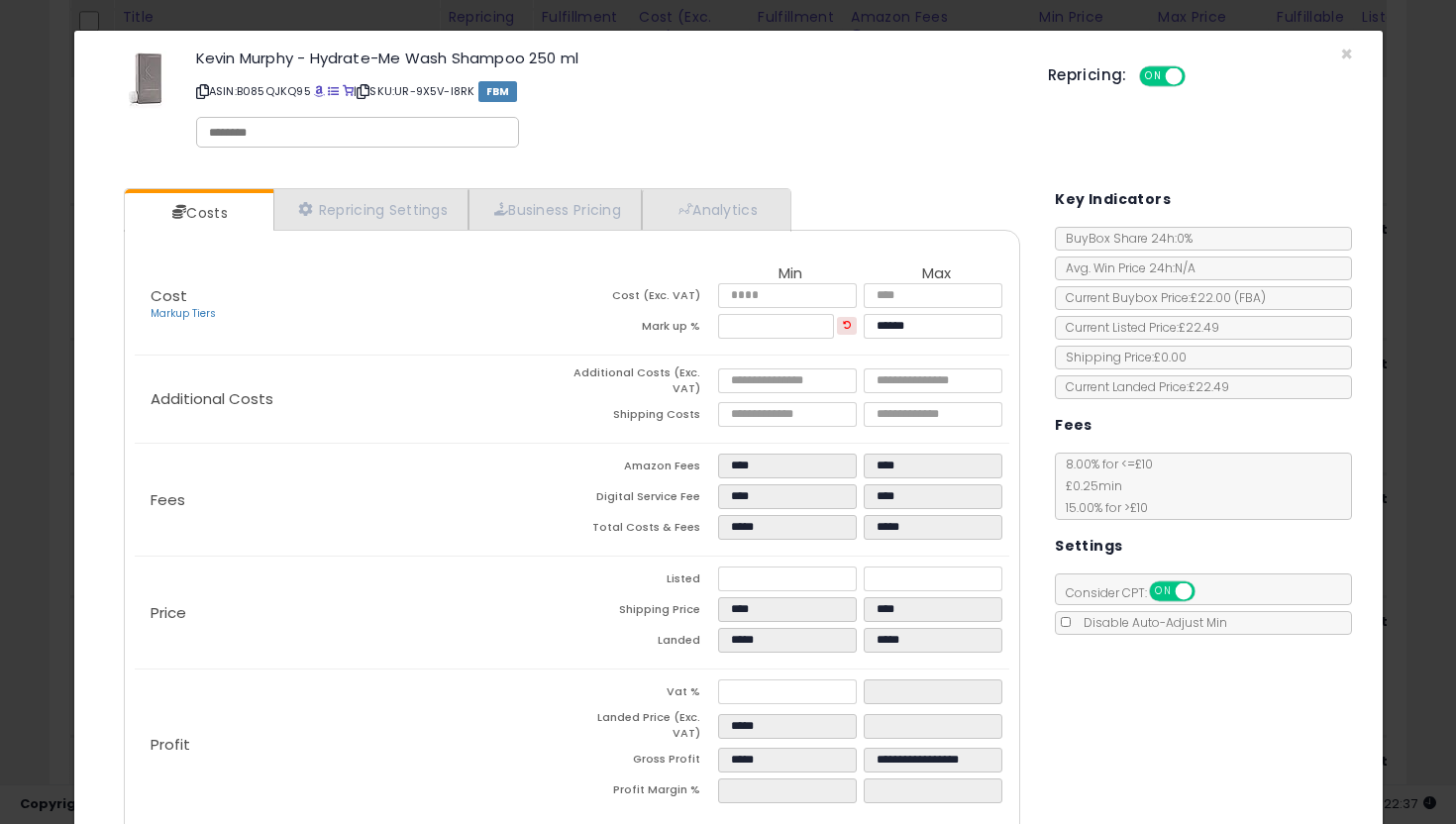 click on "Fees" at bounding box center [354, 500] 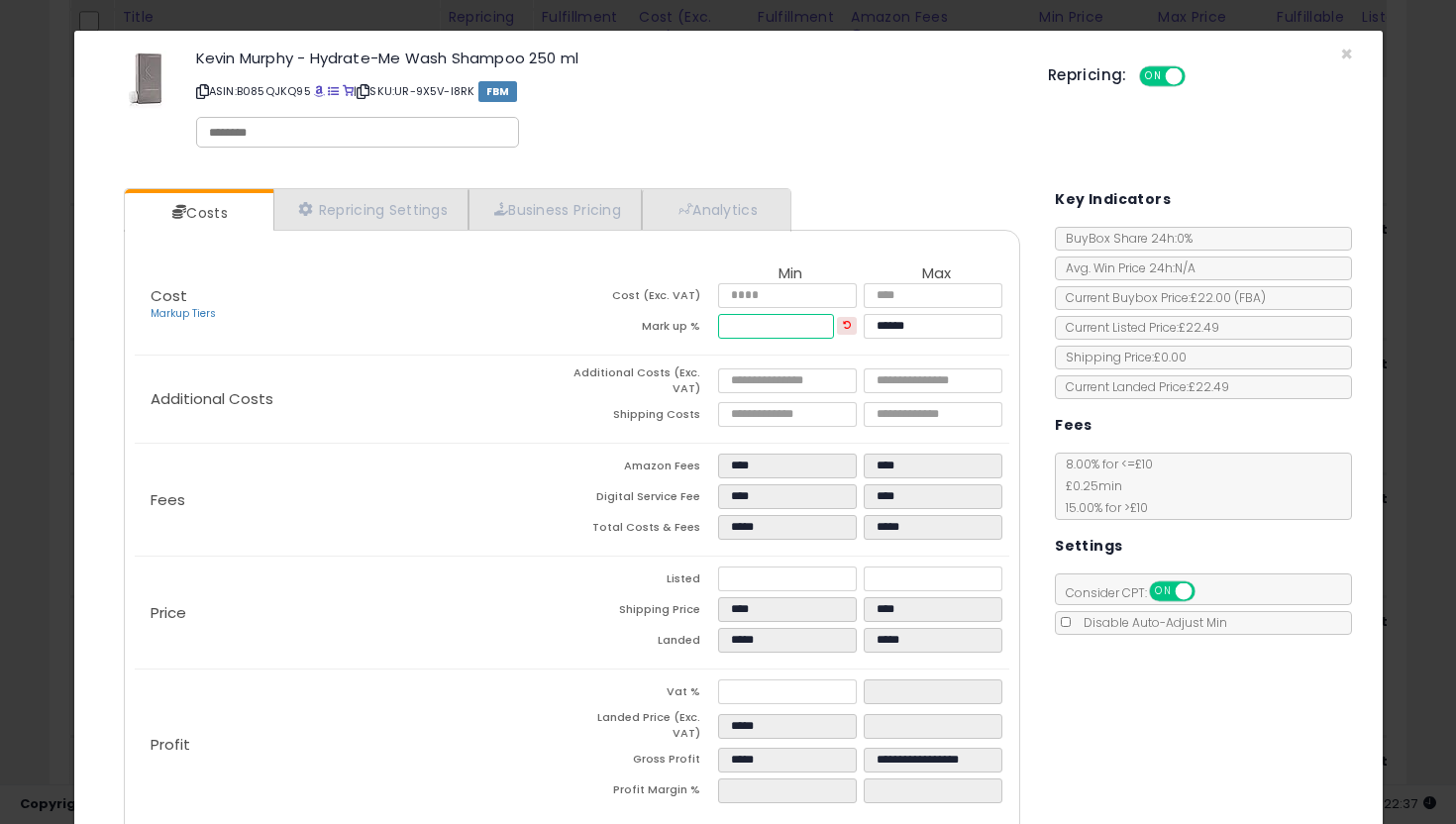 drag, startPoint x: 785, startPoint y: 327, endPoint x: 650, endPoint y: 327, distance: 135 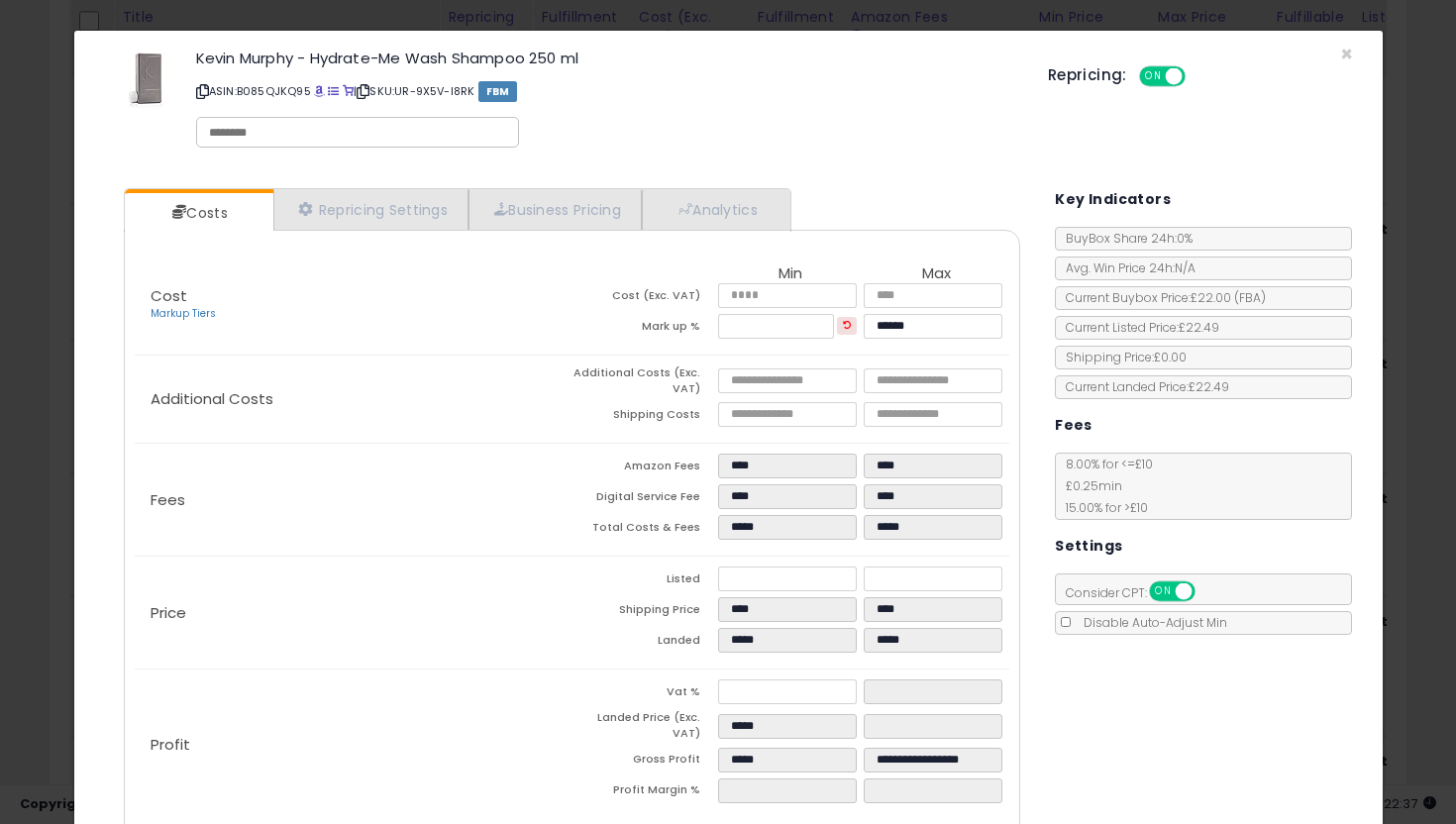 type on "*****" 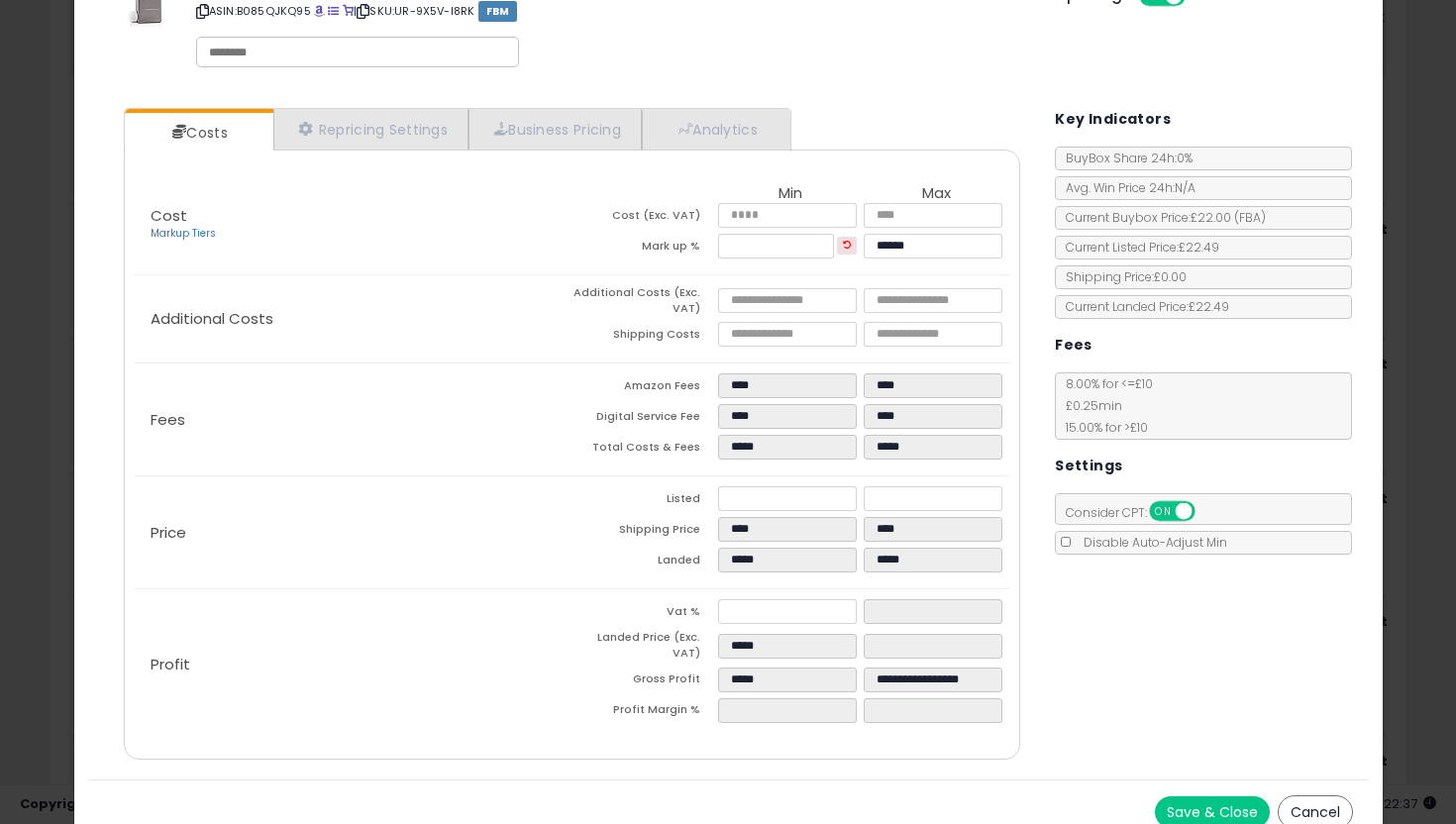 scroll, scrollTop: 99, scrollLeft: 0, axis: vertical 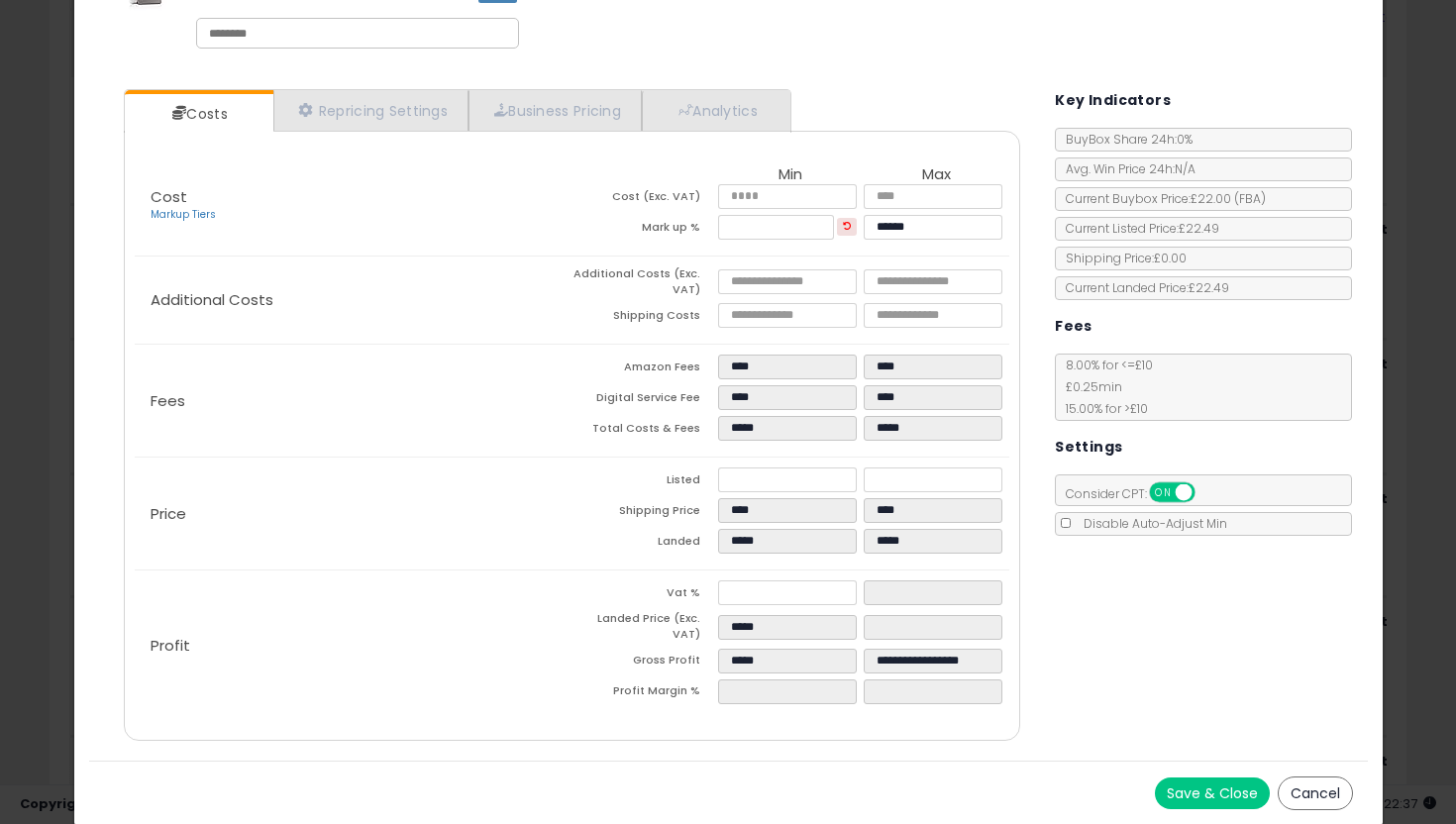 click on "Save & Close" at bounding box center [1212, 793] 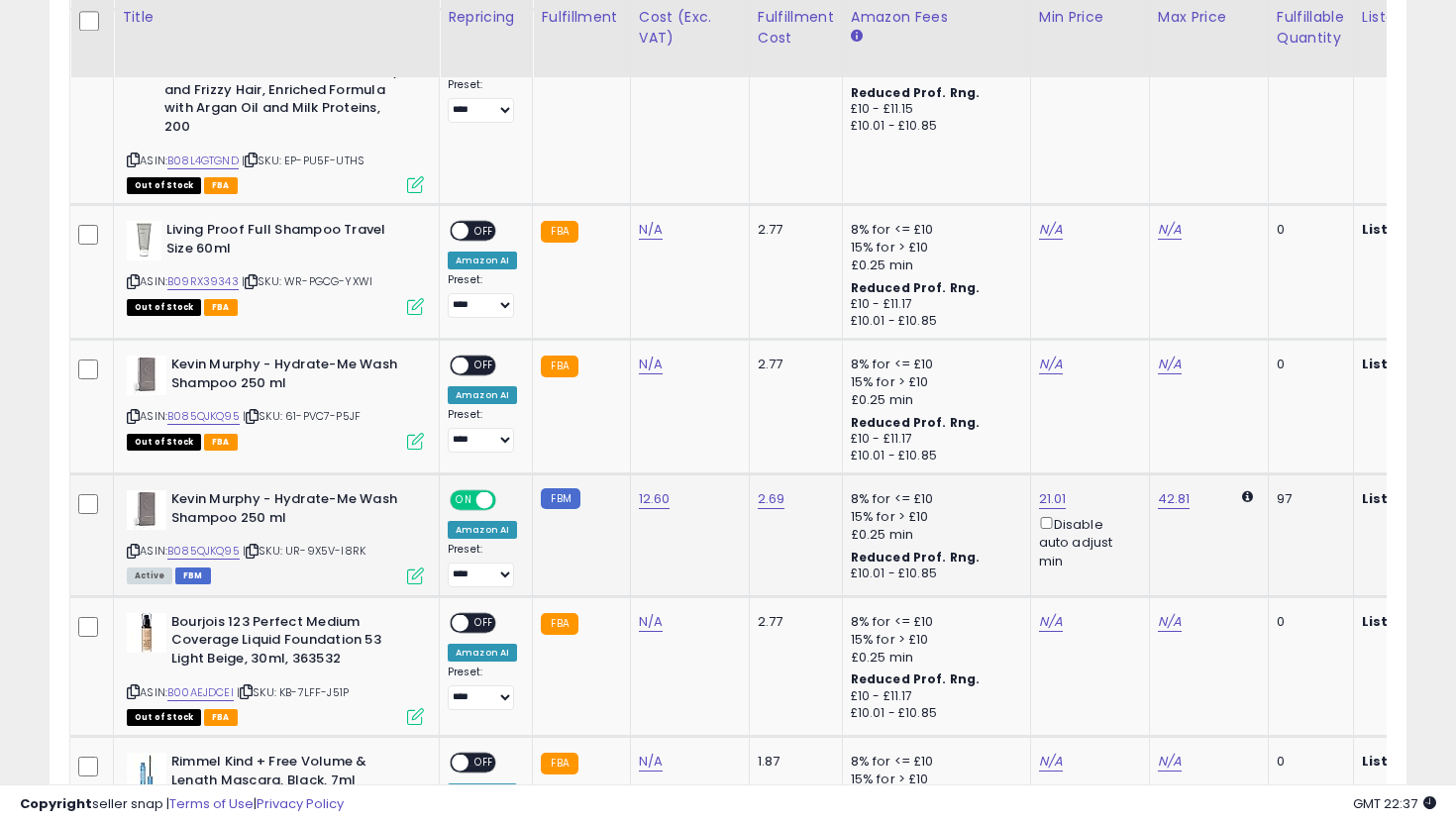 click on "[FIRST] [LAST] - Hydrate-Me Wash Shampoo 250 ml  ASIN:  B085QJKQ95    |   SKU: UR-9X5V-I8RK Active FBM" 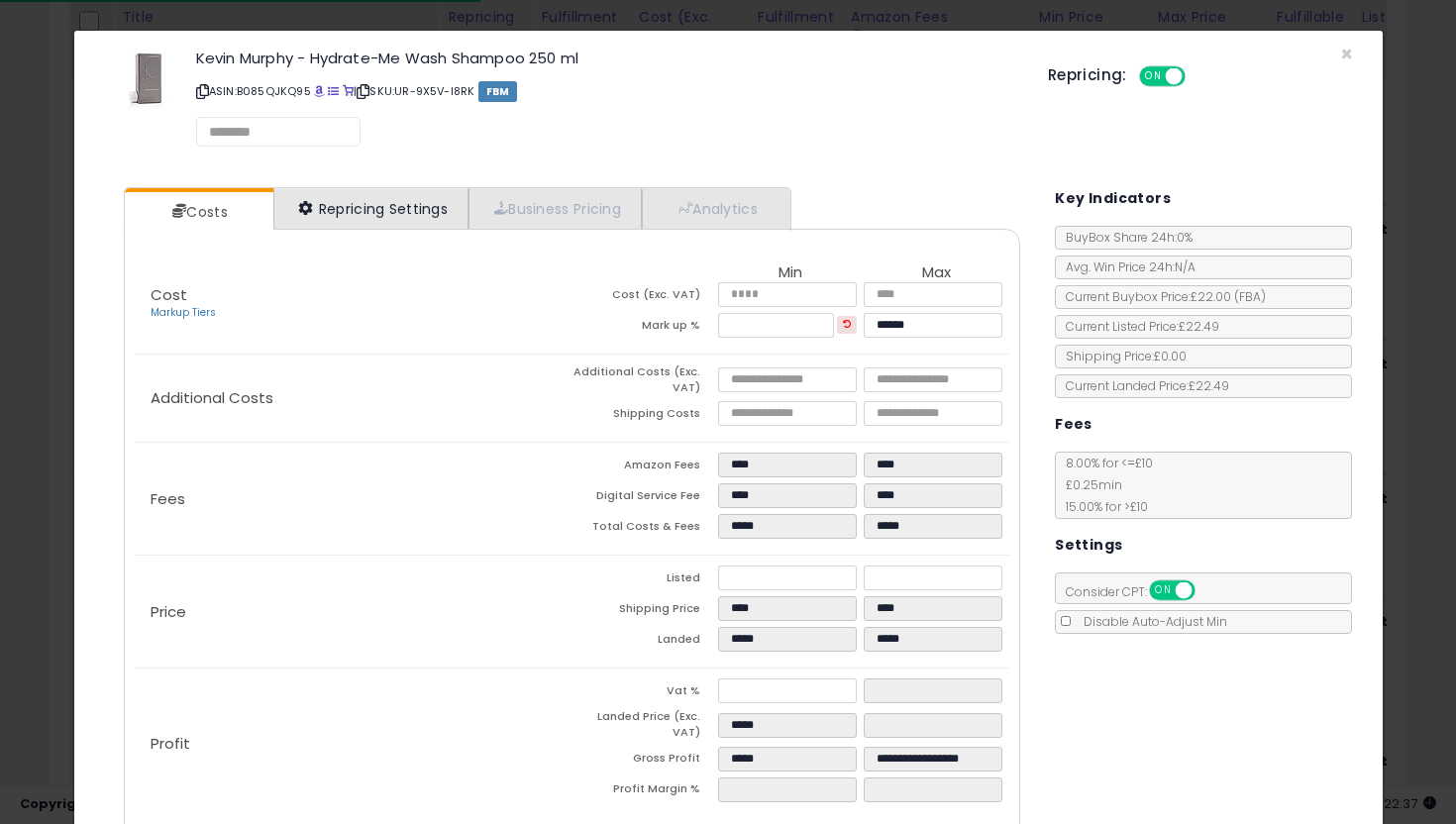 select on "*********" 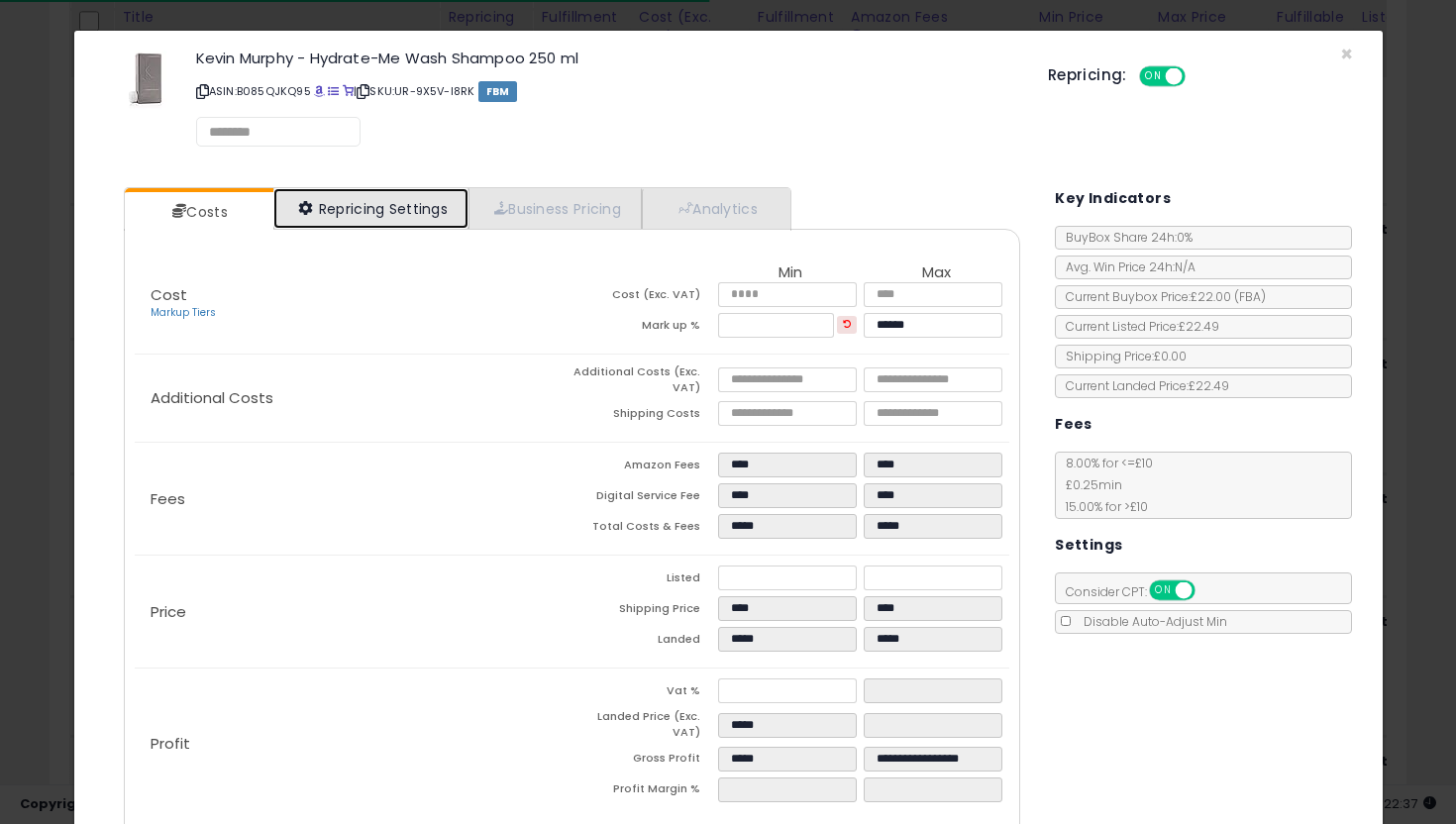 click on "Repricing Settings" at bounding box center (371, 208) 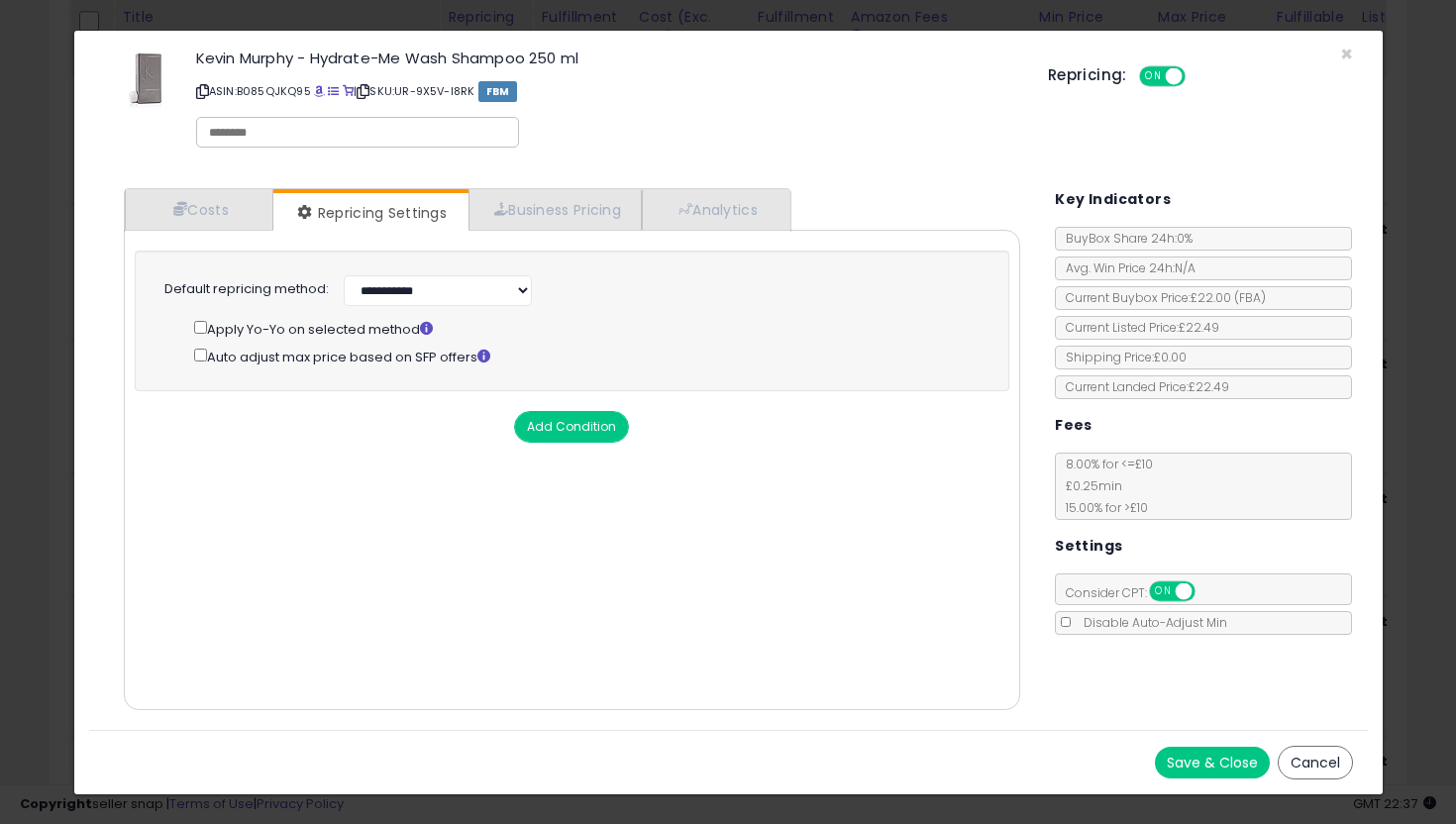 click on "Save & Close" at bounding box center [1212, 763] 